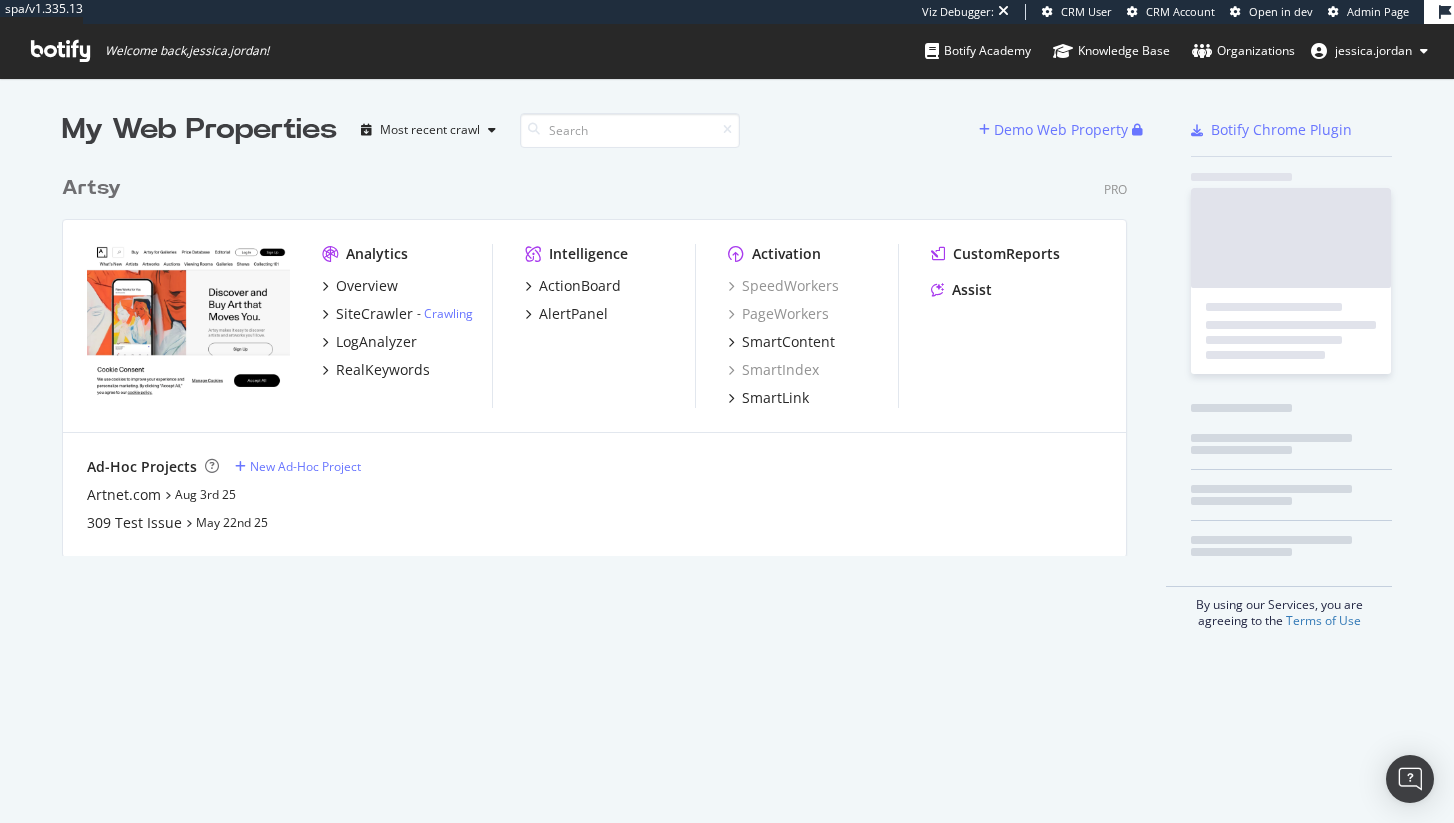 scroll, scrollTop: 0, scrollLeft: 0, axis: both 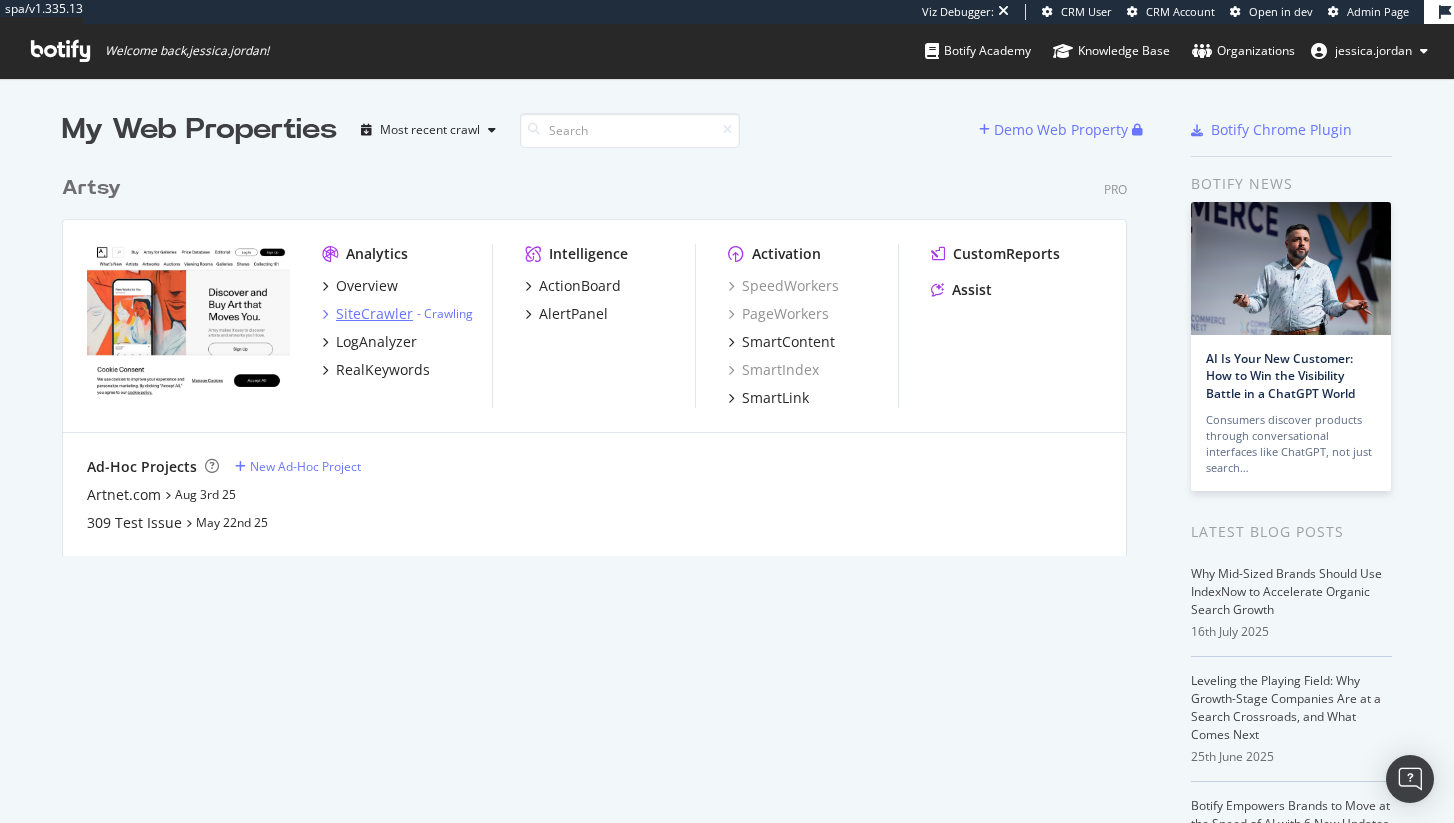click on "SiteCrawler" at bounding box center [374, 314] 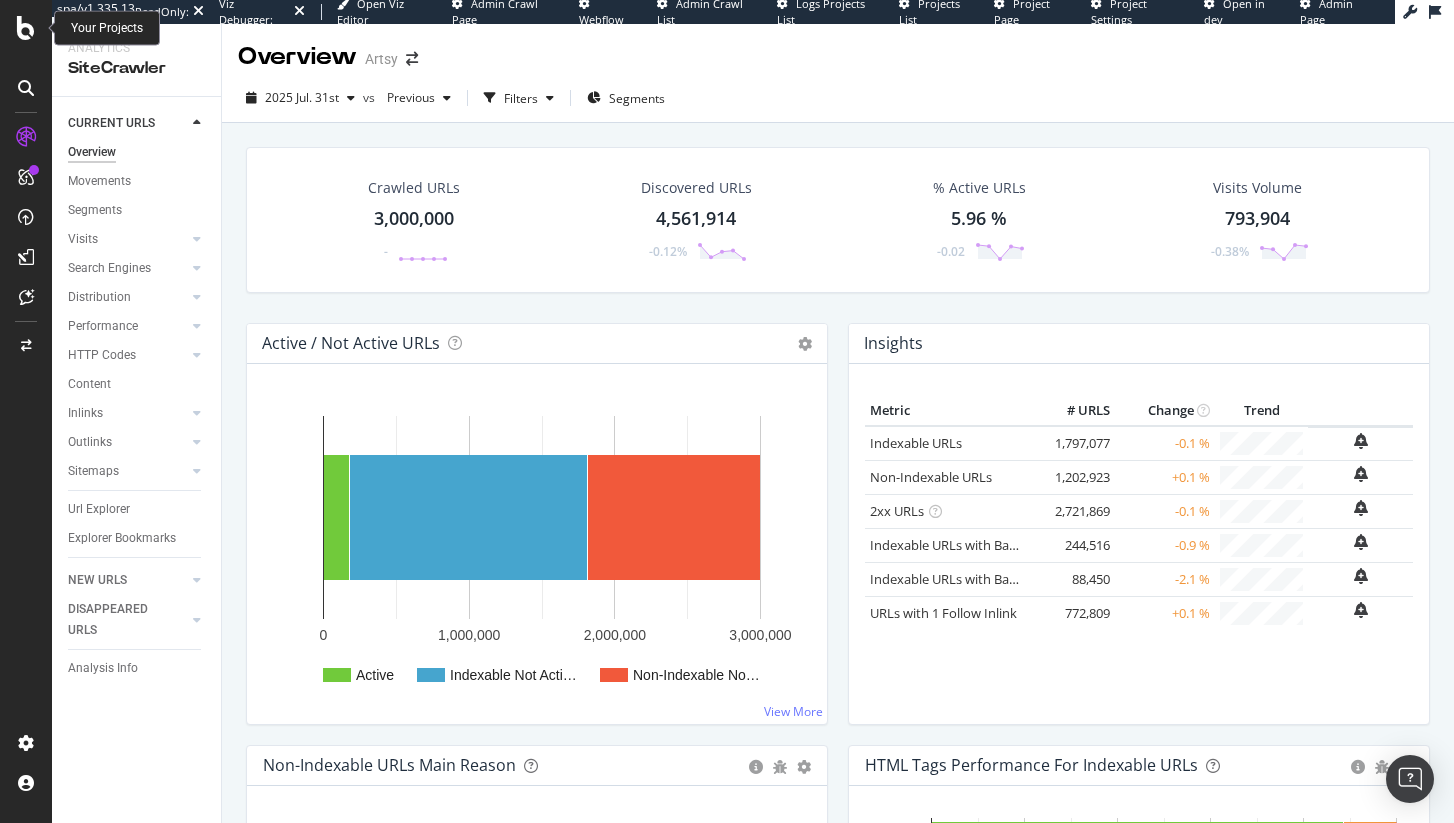 click at bounding box center (26, 28) 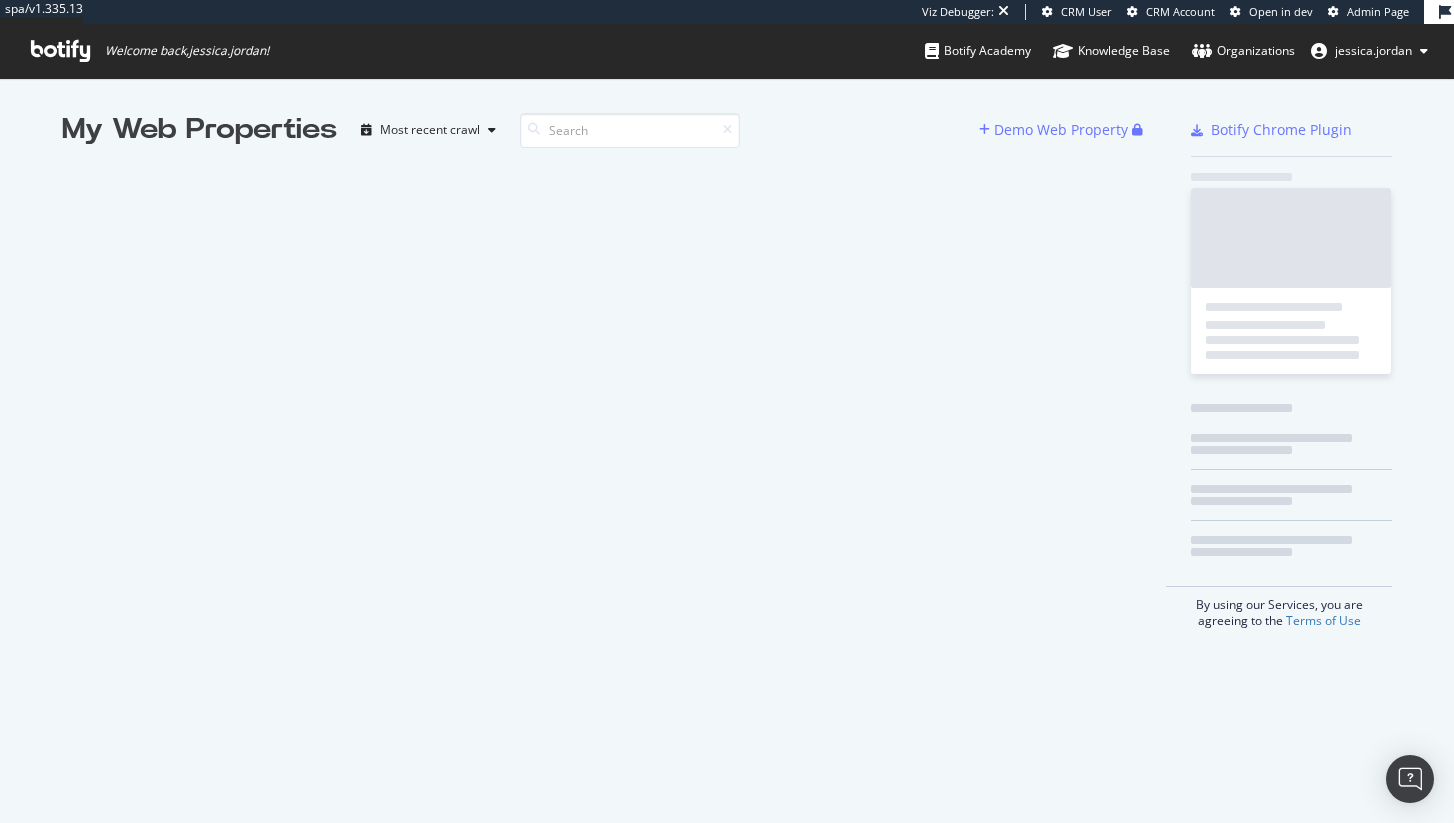 scroll, scrollTop: 1, scrollLeft: 1, axis: both 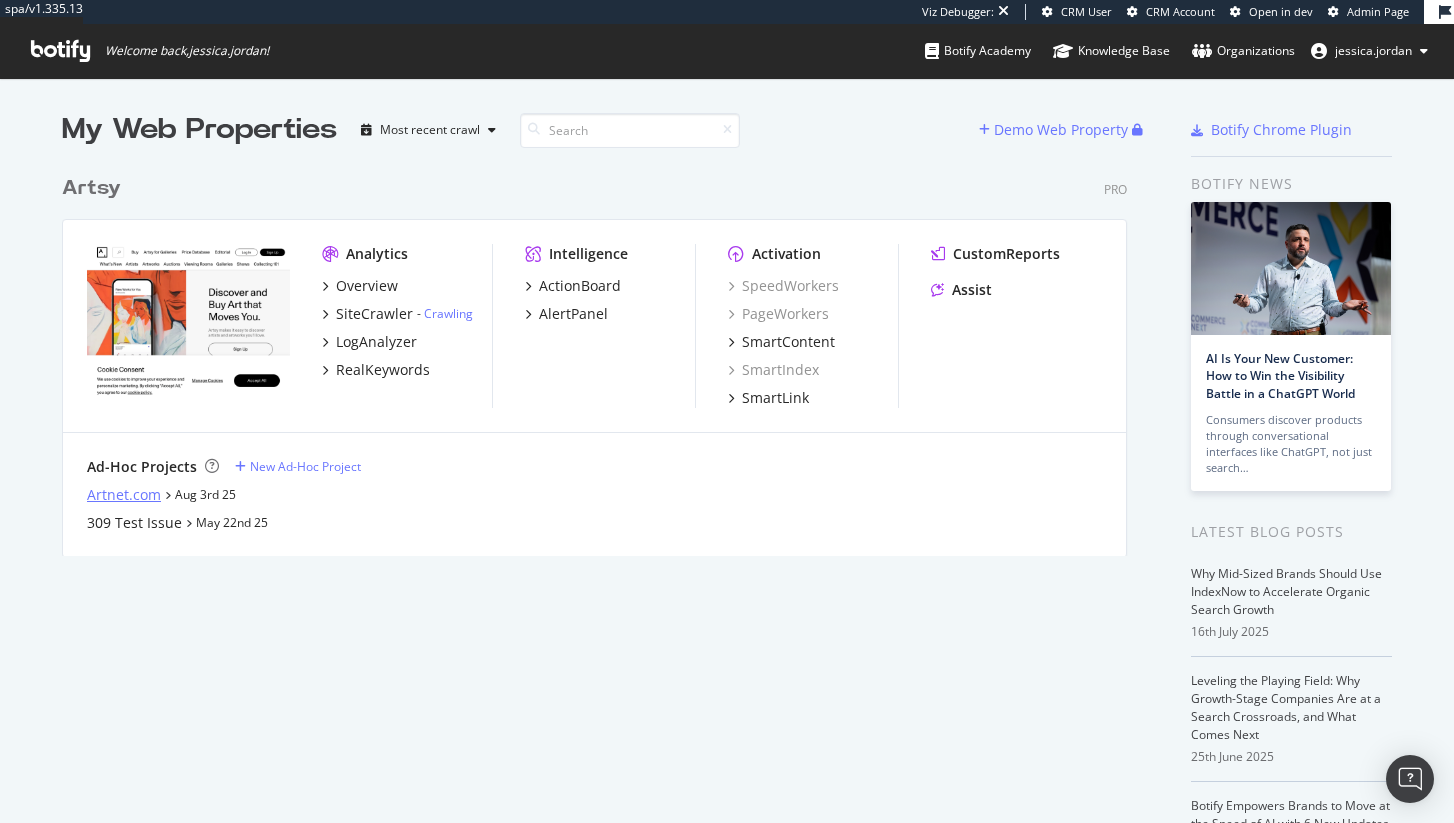click on "Artnet.com" at bounding box center [124, 495] 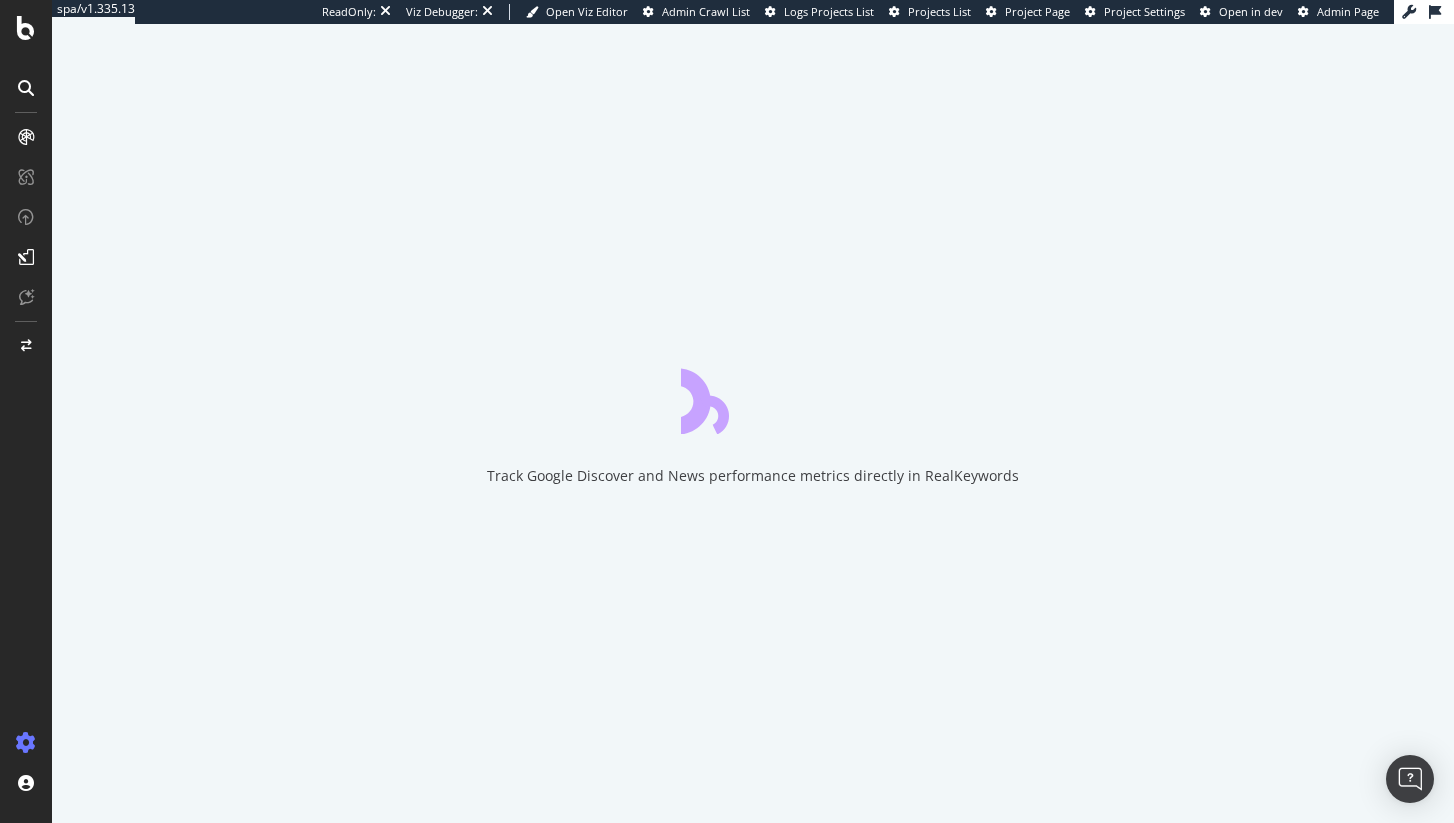 scroll, scrollTop: 0, scrollLeft: 0, axis: both 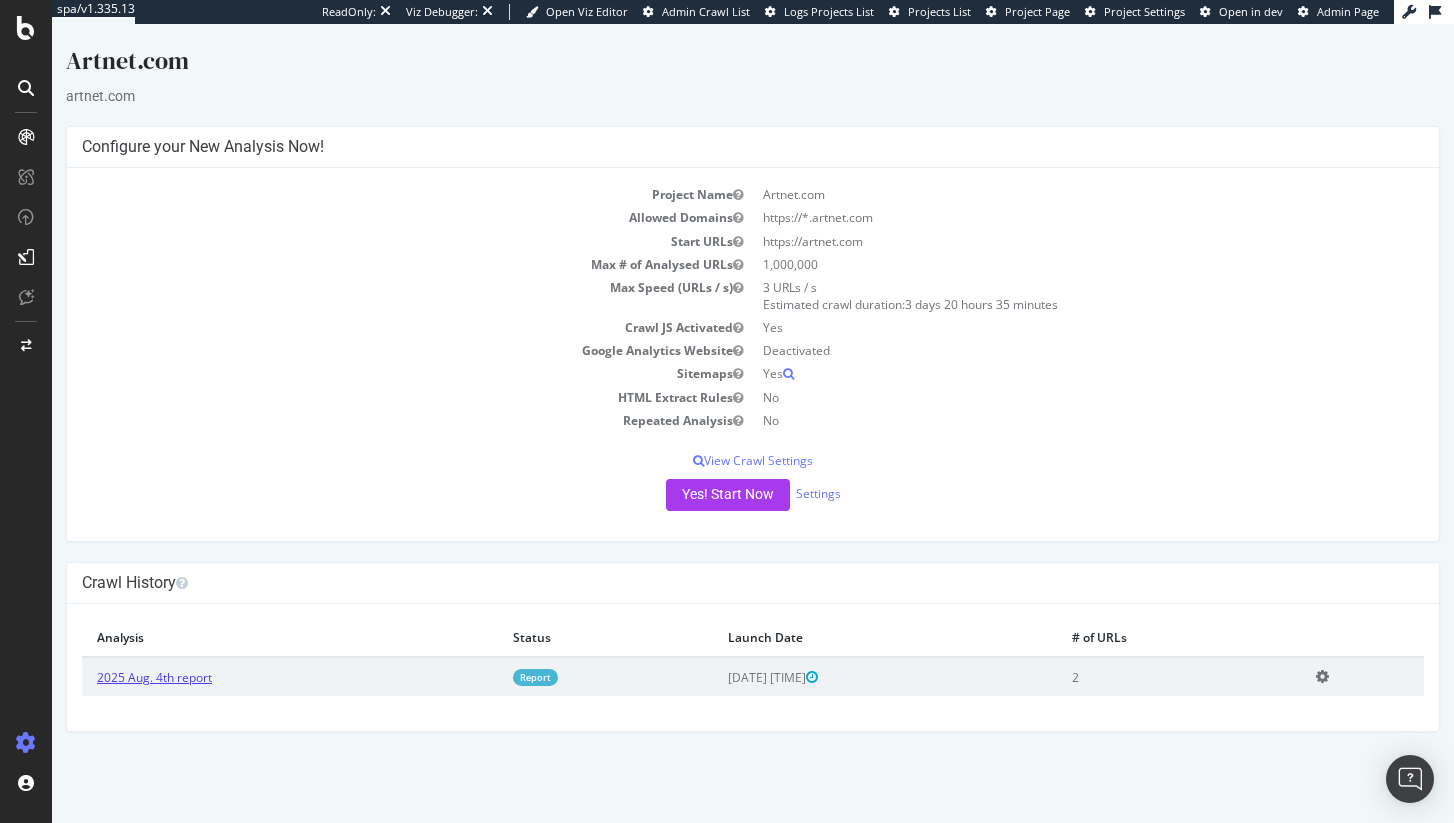 click on "2025 Aug. 4th
report" at bounding box center (154, 677) 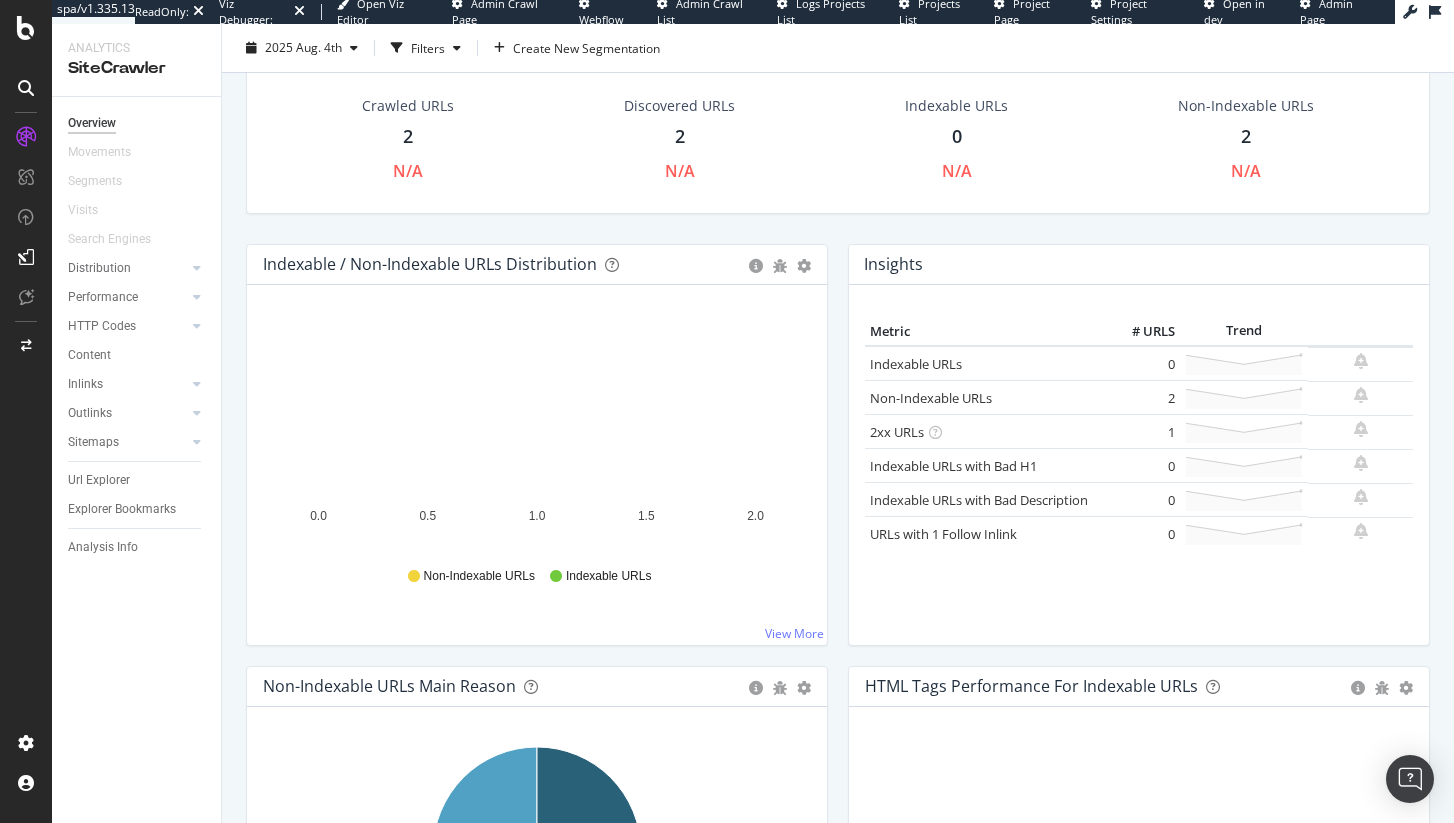 scroll, scrollTop: 109, scrollLeft: 0, axis: vertical 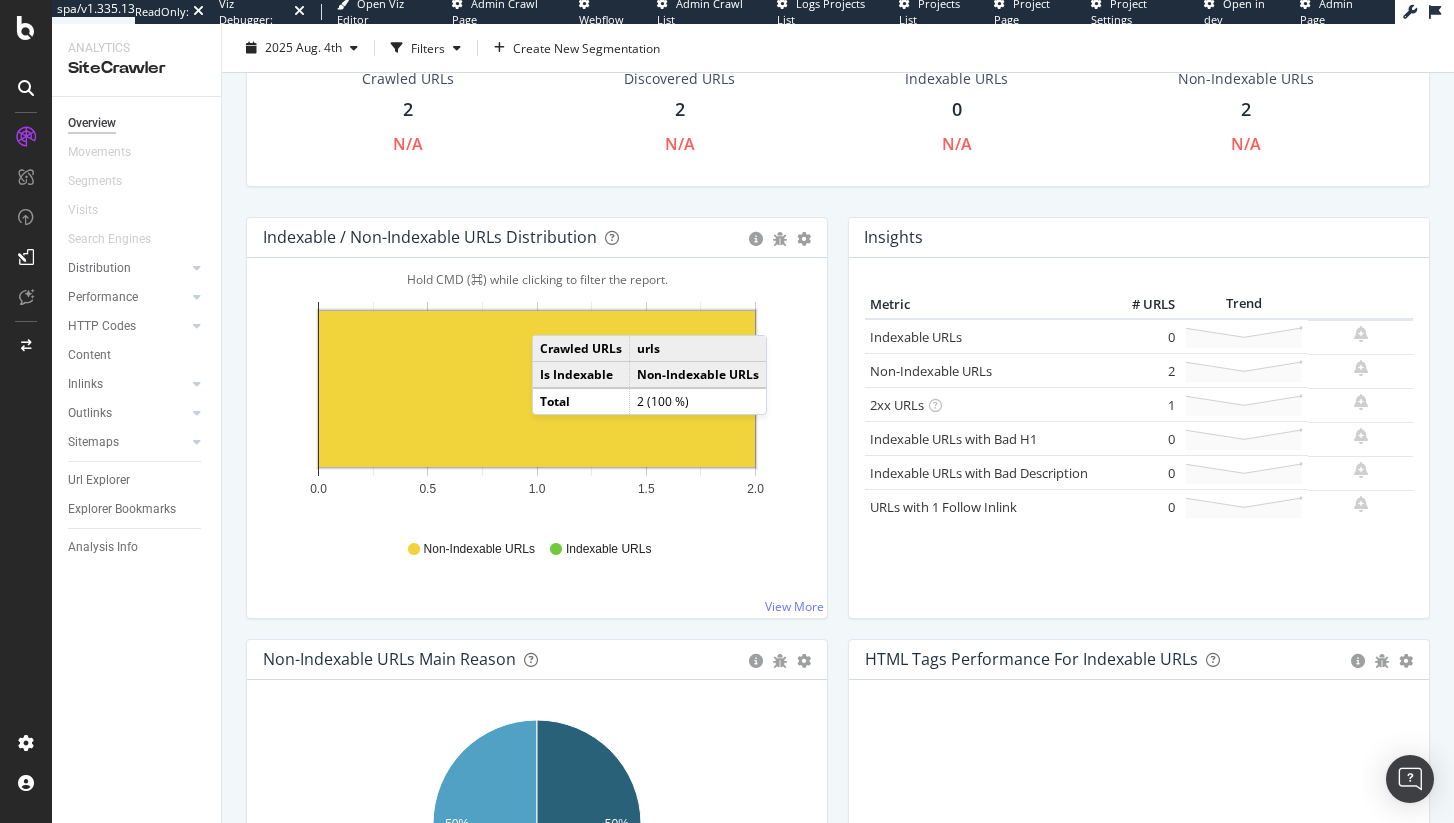 click 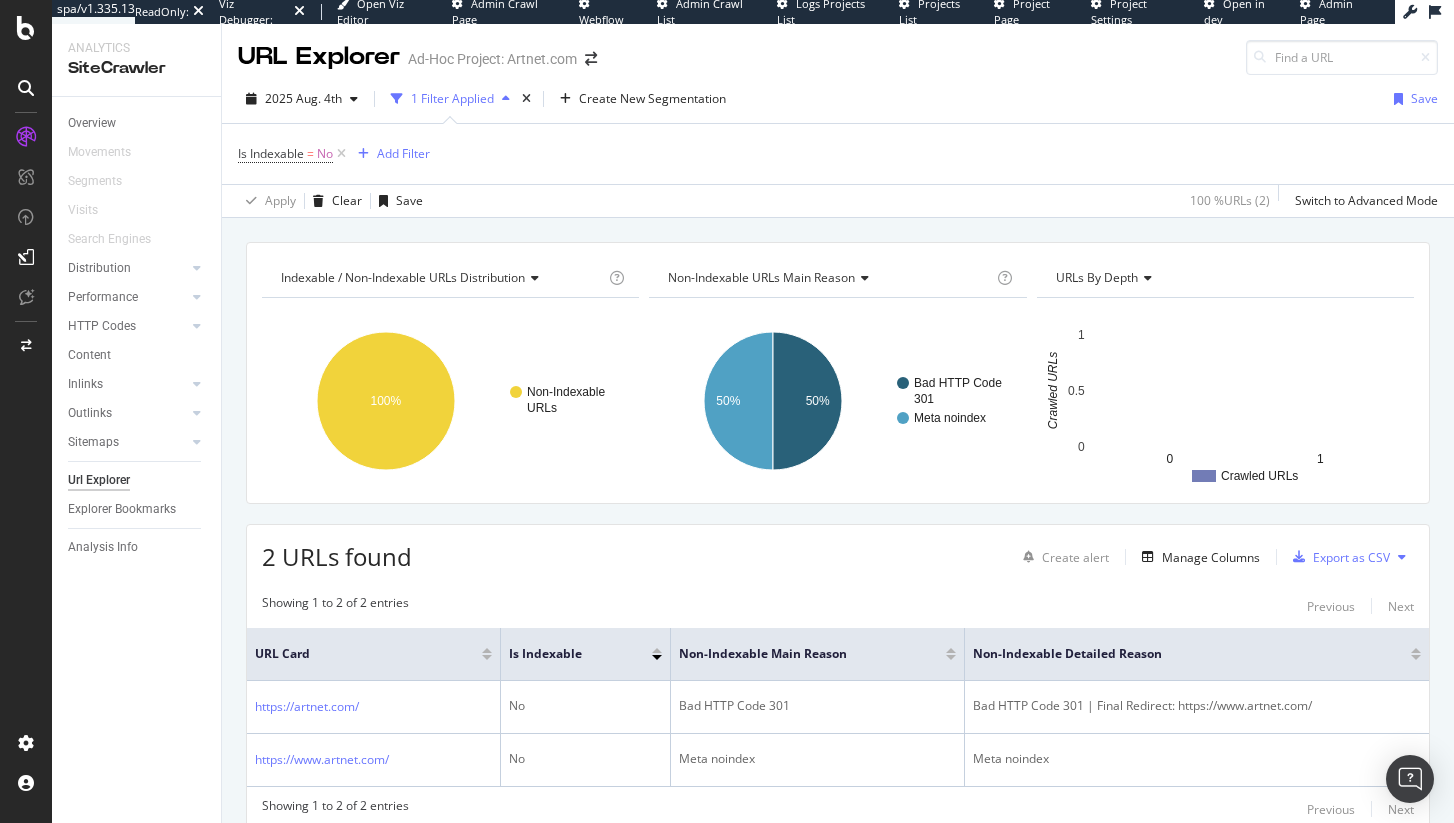 scroll, scrollTop: 80, scrollLeft: 0, axis: vertical 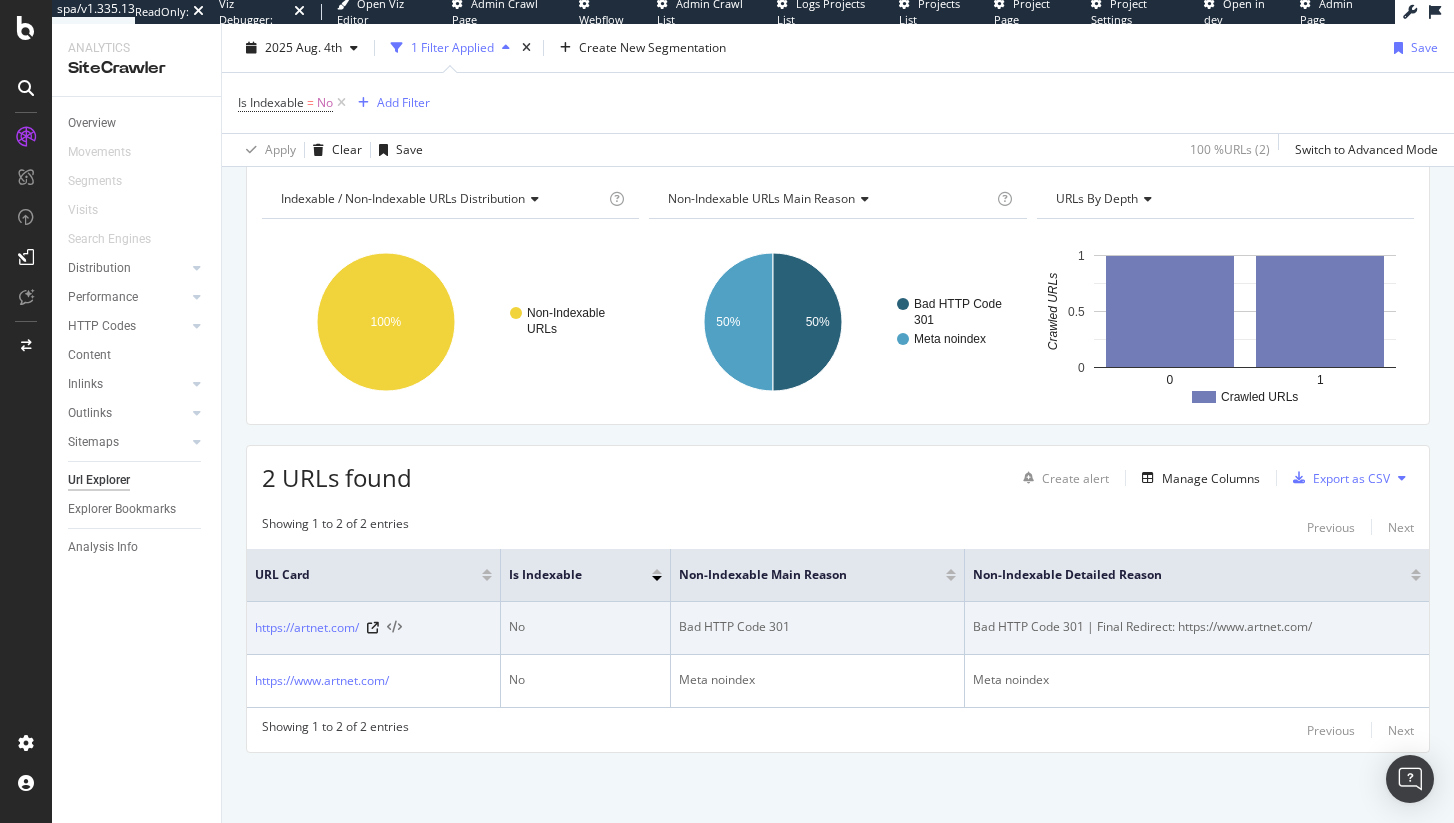 click at bounding box center (394, 628) 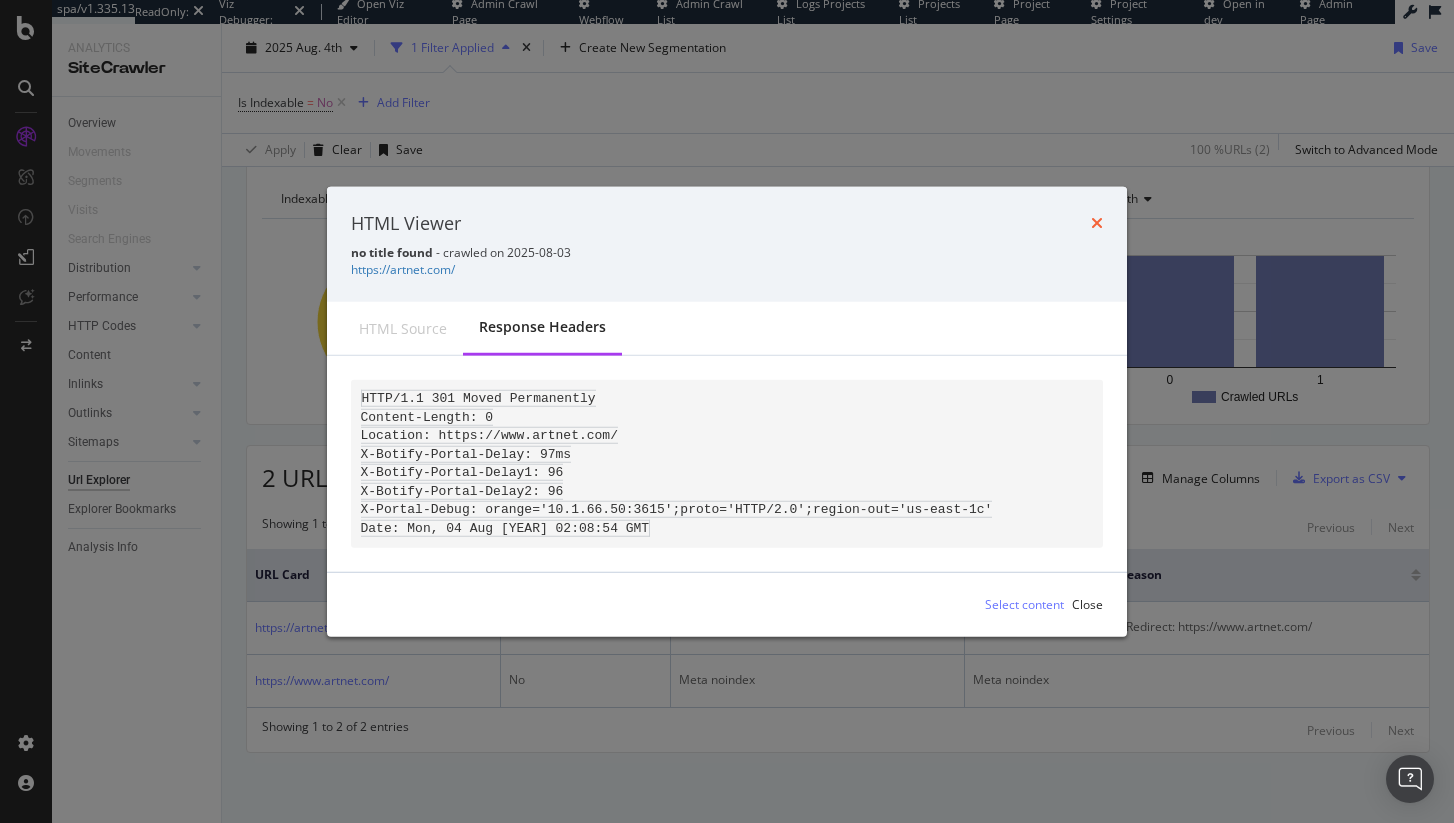 click at bounding box center (1097, 223) 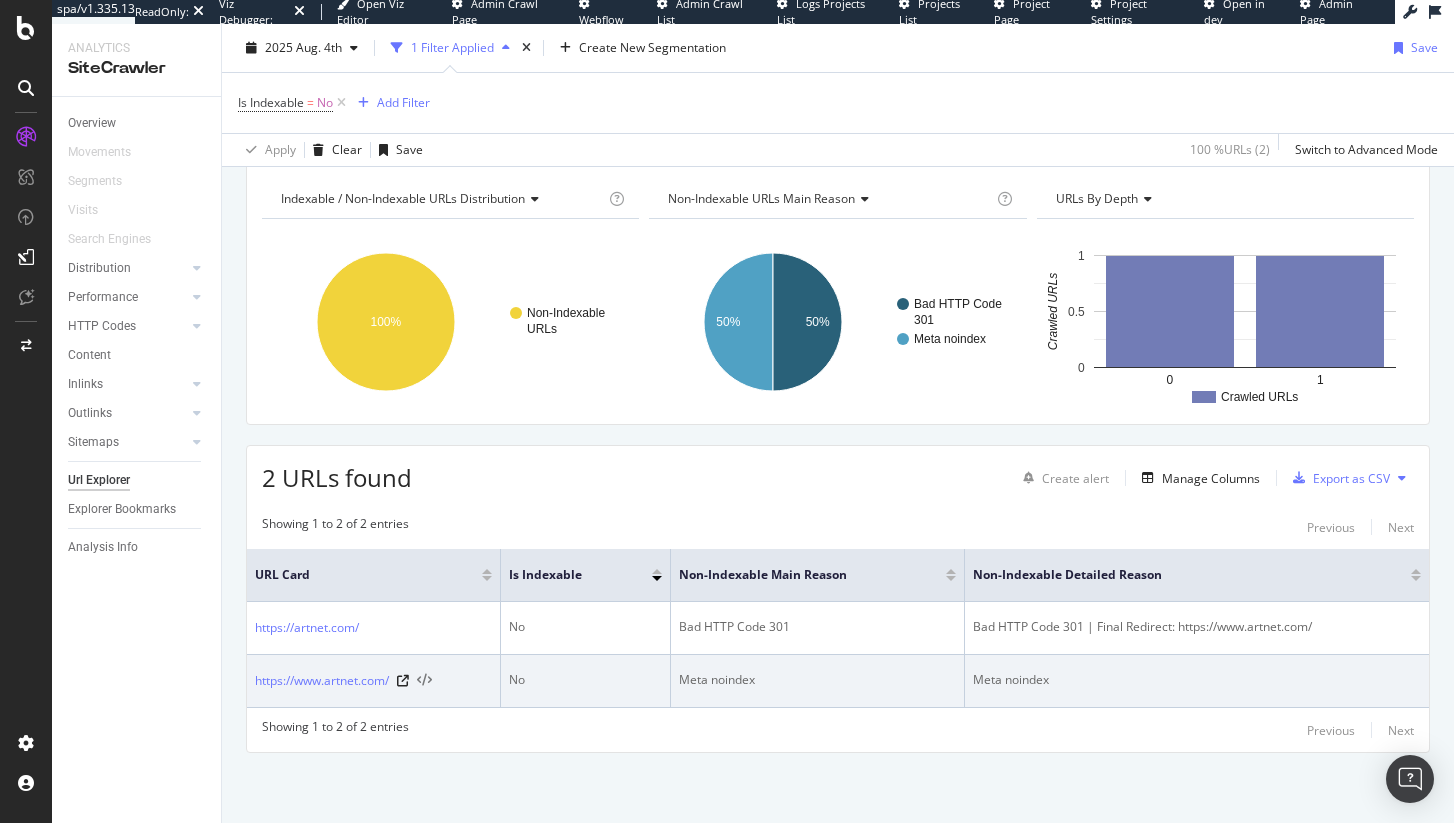 click at bounding box center [424, 681] 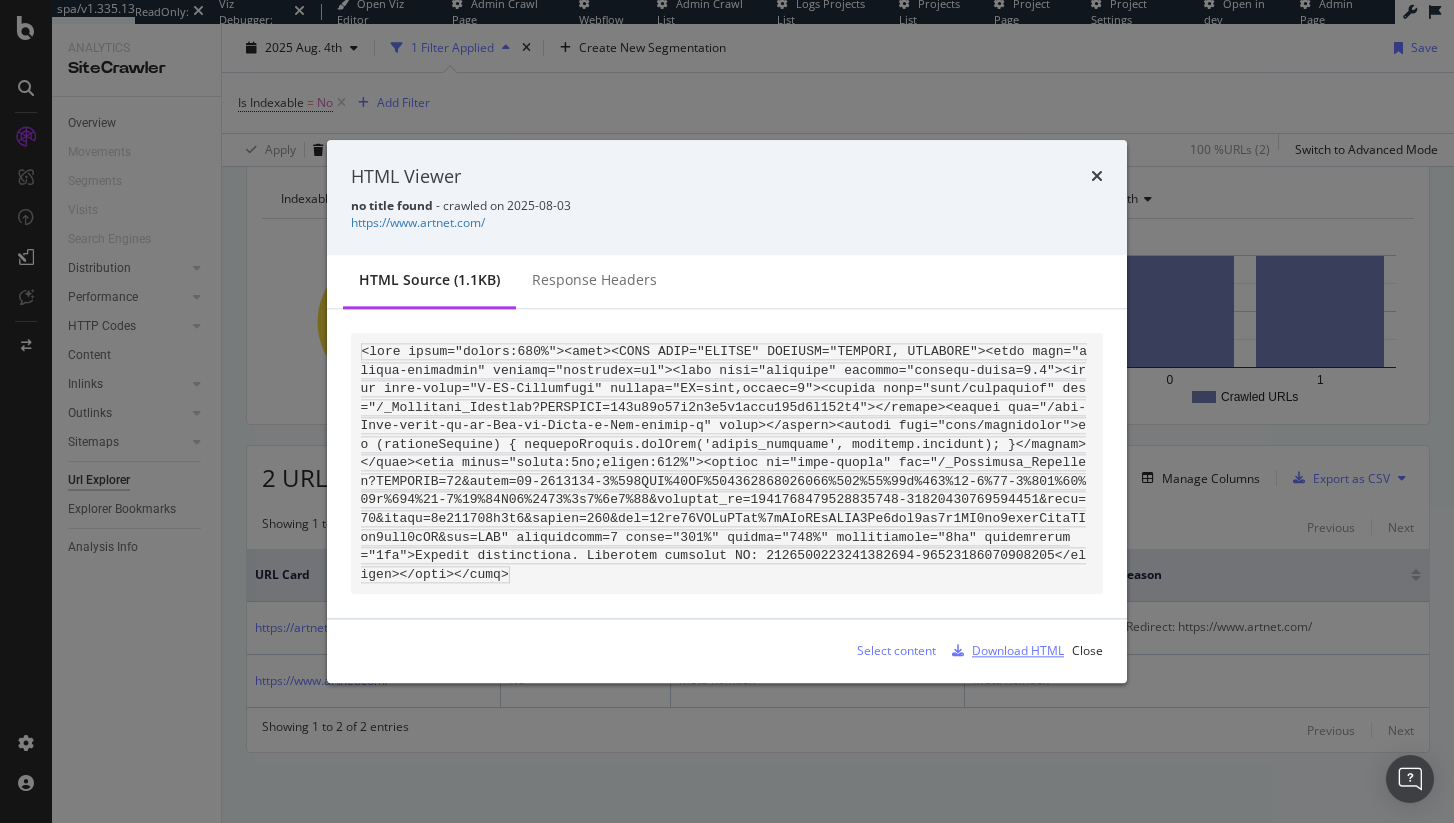 click on "Download HTML" at bounding box center (1004, 651) 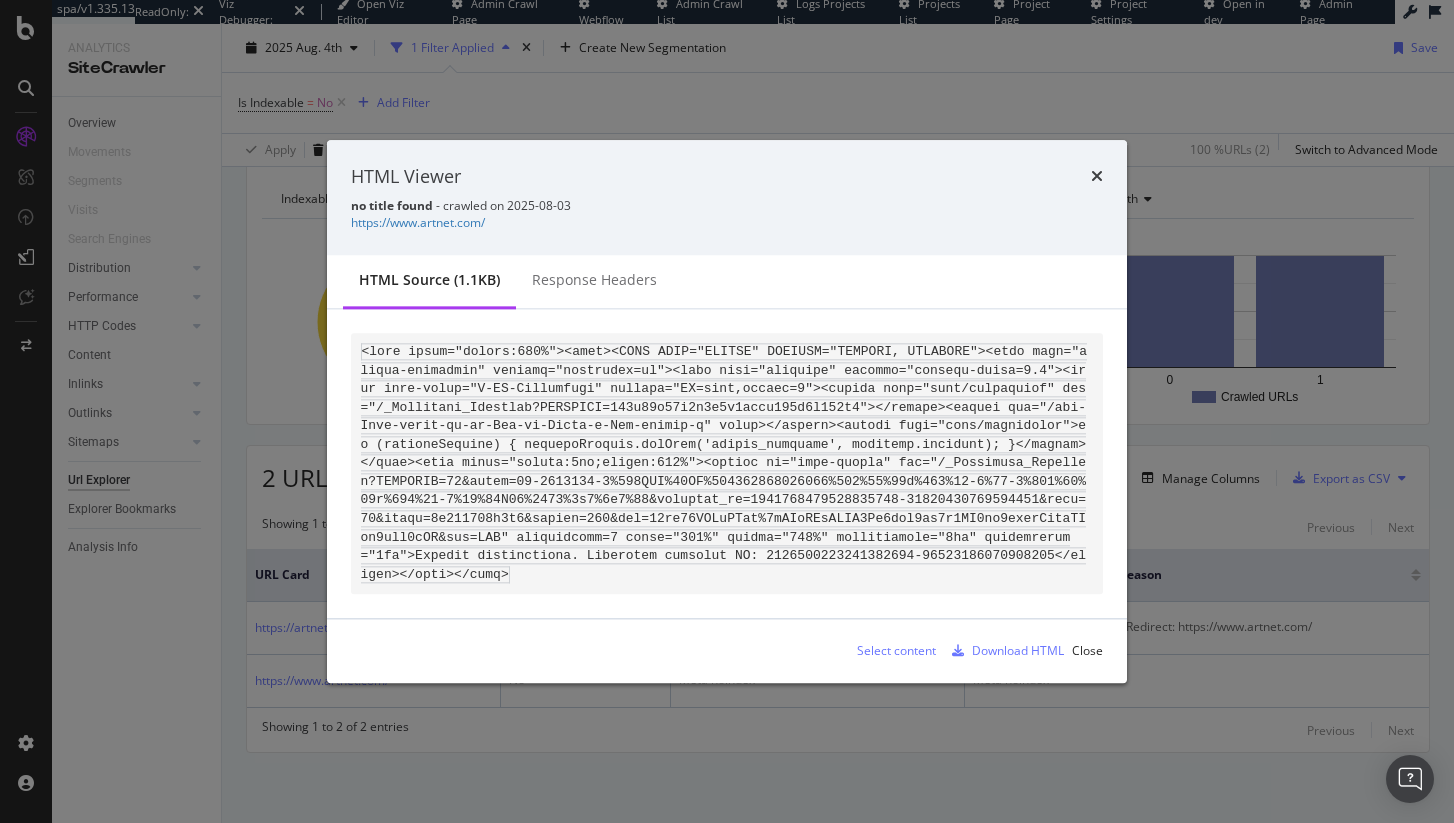 click on "HTML Viewer" at bounding box center (727, 177) 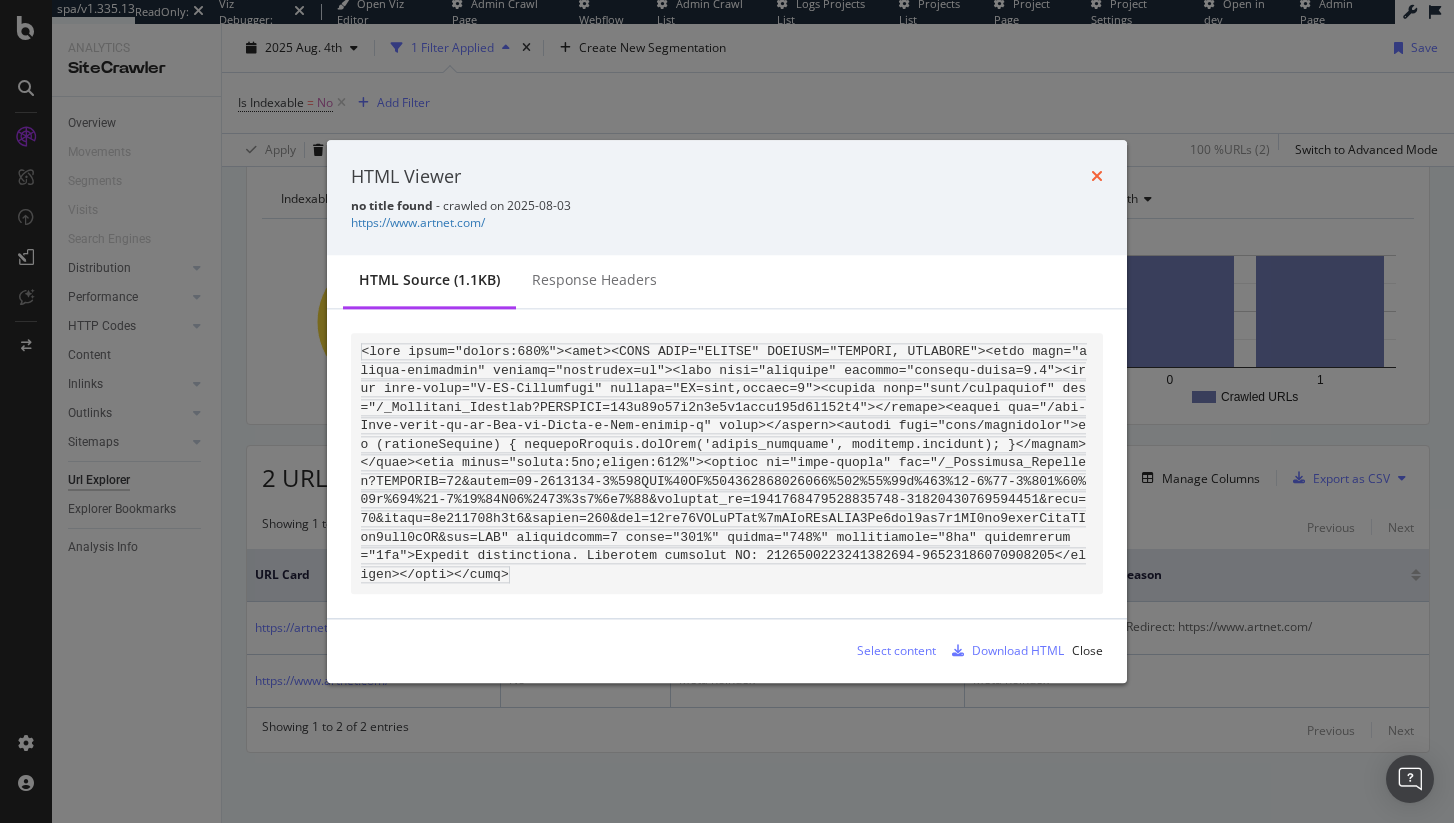 click at bounding box center (1097, 177) 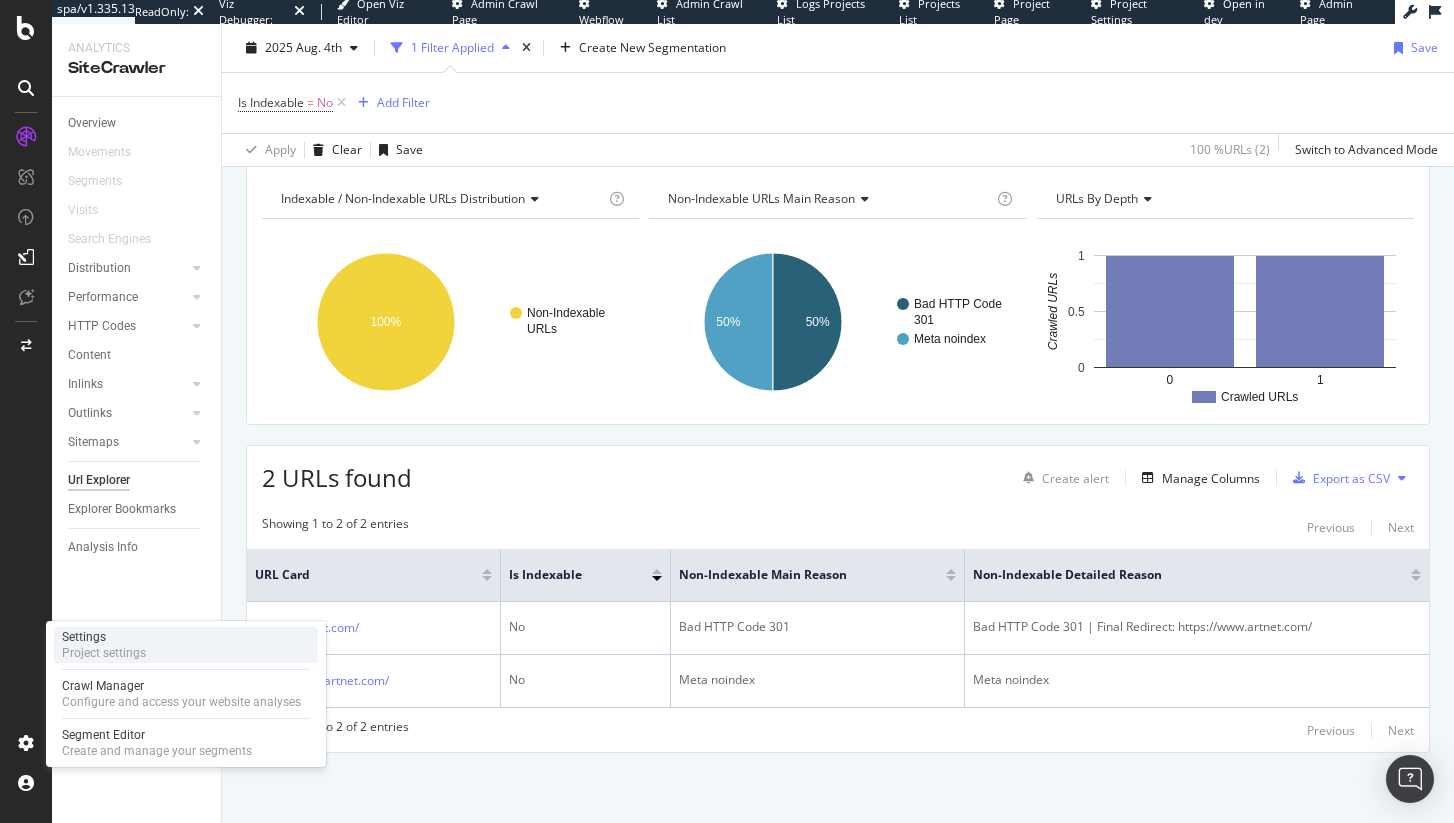 click on "Settings" at bounding box center (104, 637) 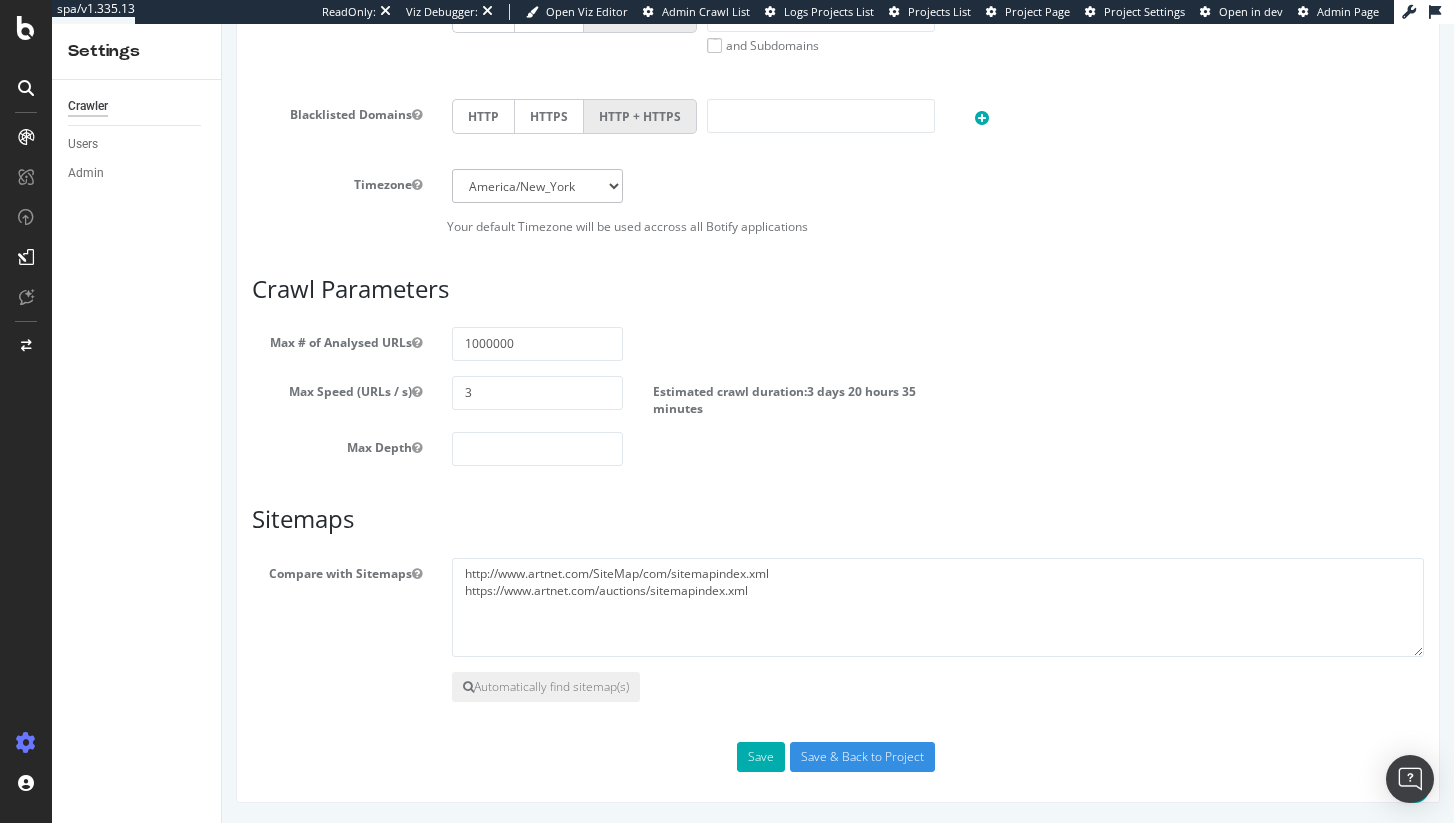 scroll, scrollTop: 0, scrollLeft: 0, axis: both 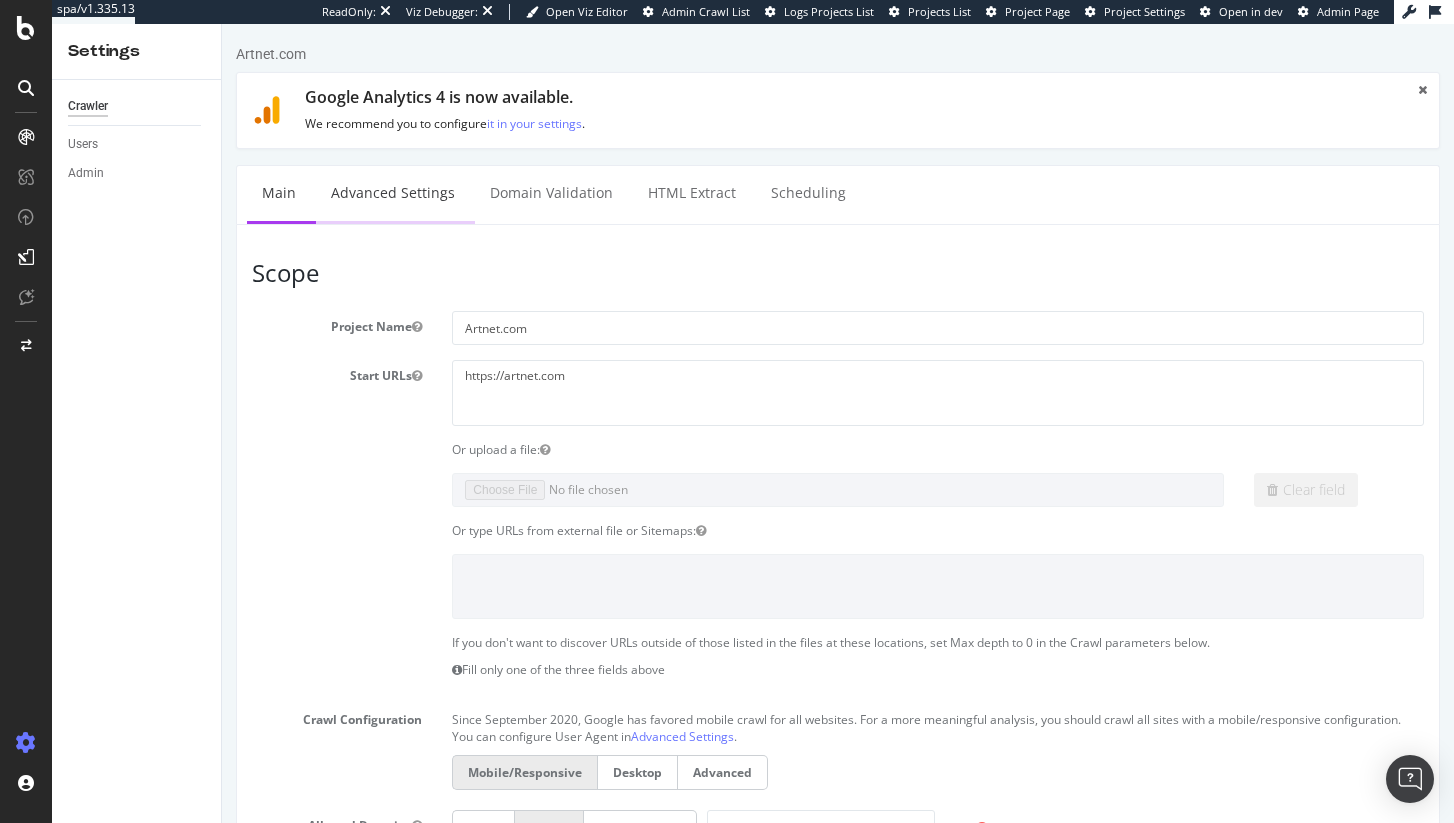 click on "Advanced Settings" at bounding box center (393, 193) 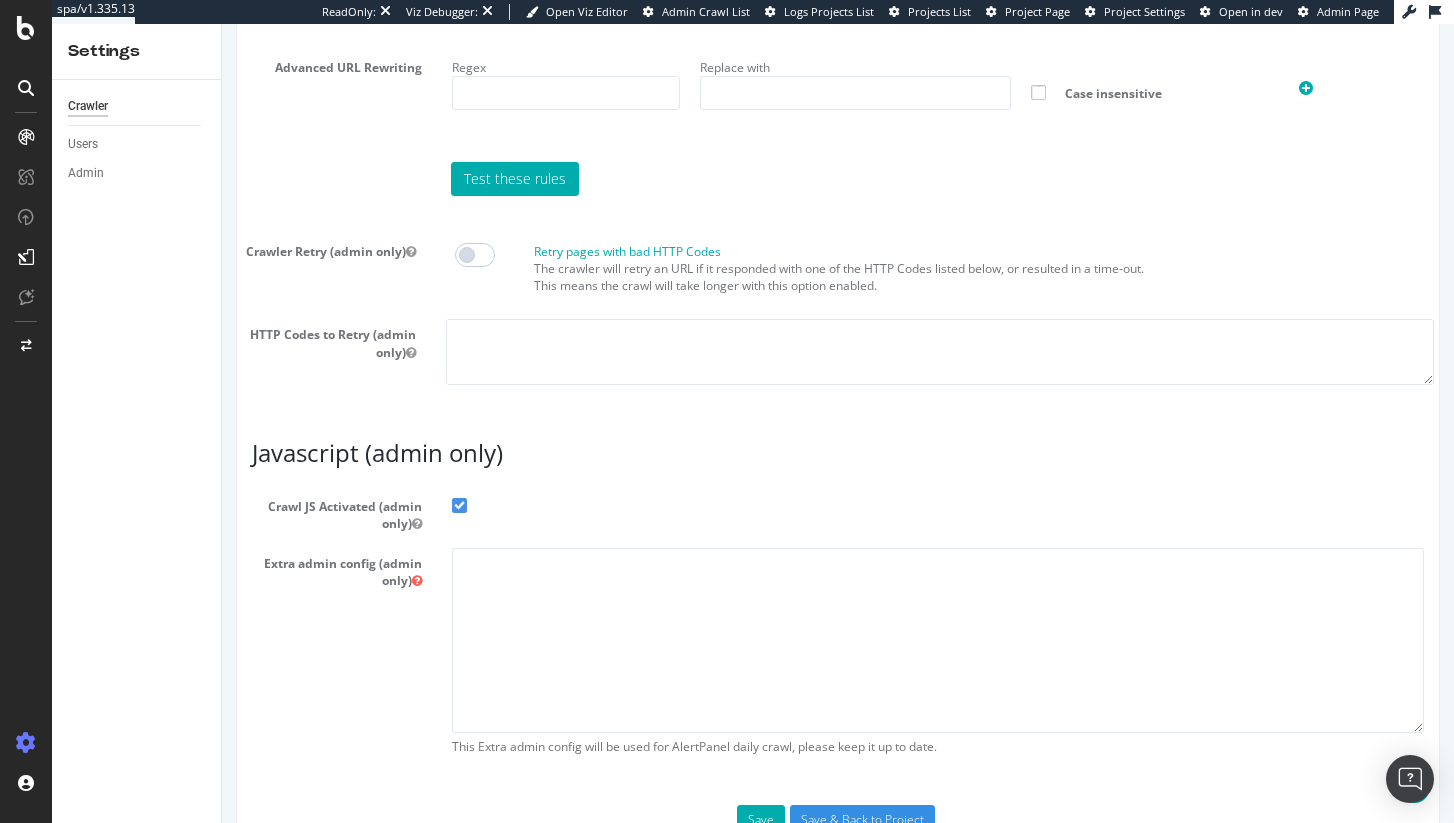 scroll, scrollTop: 1680, scrollLeft: 0, axis: vertical 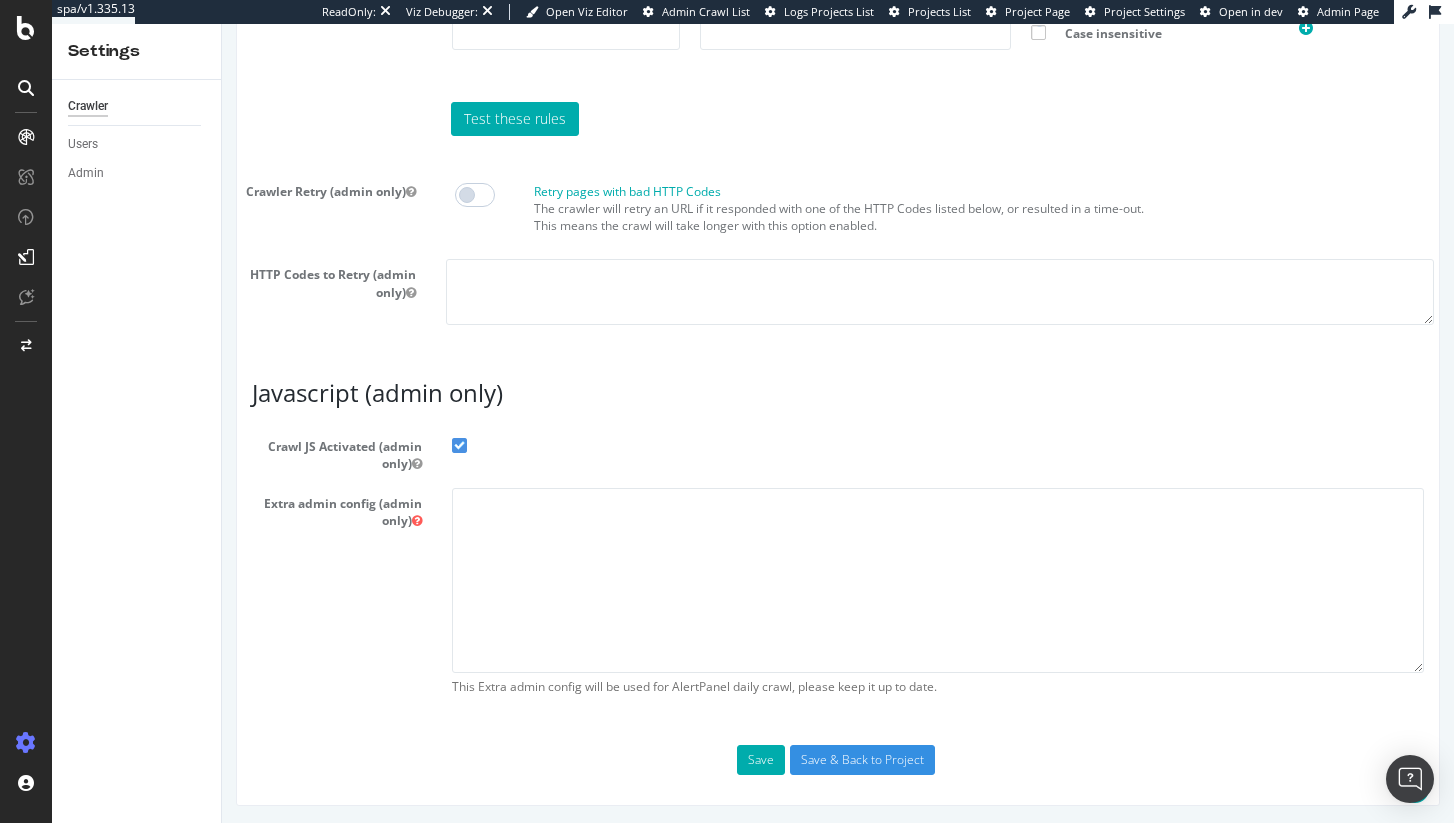 click at bounding box center (459, 445) 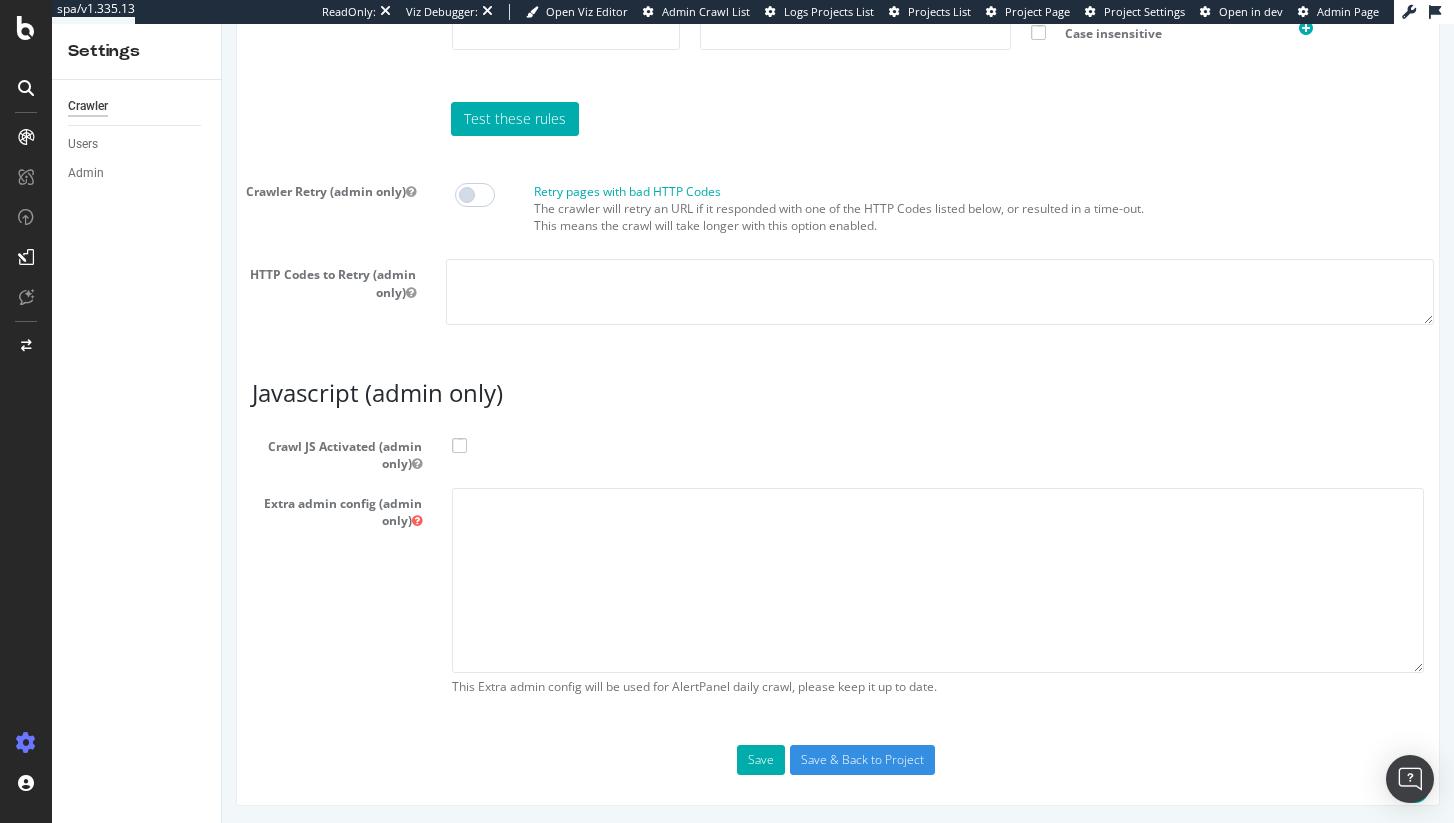 click on "Save Save & Back to Project" at bounding box center [838, 760] 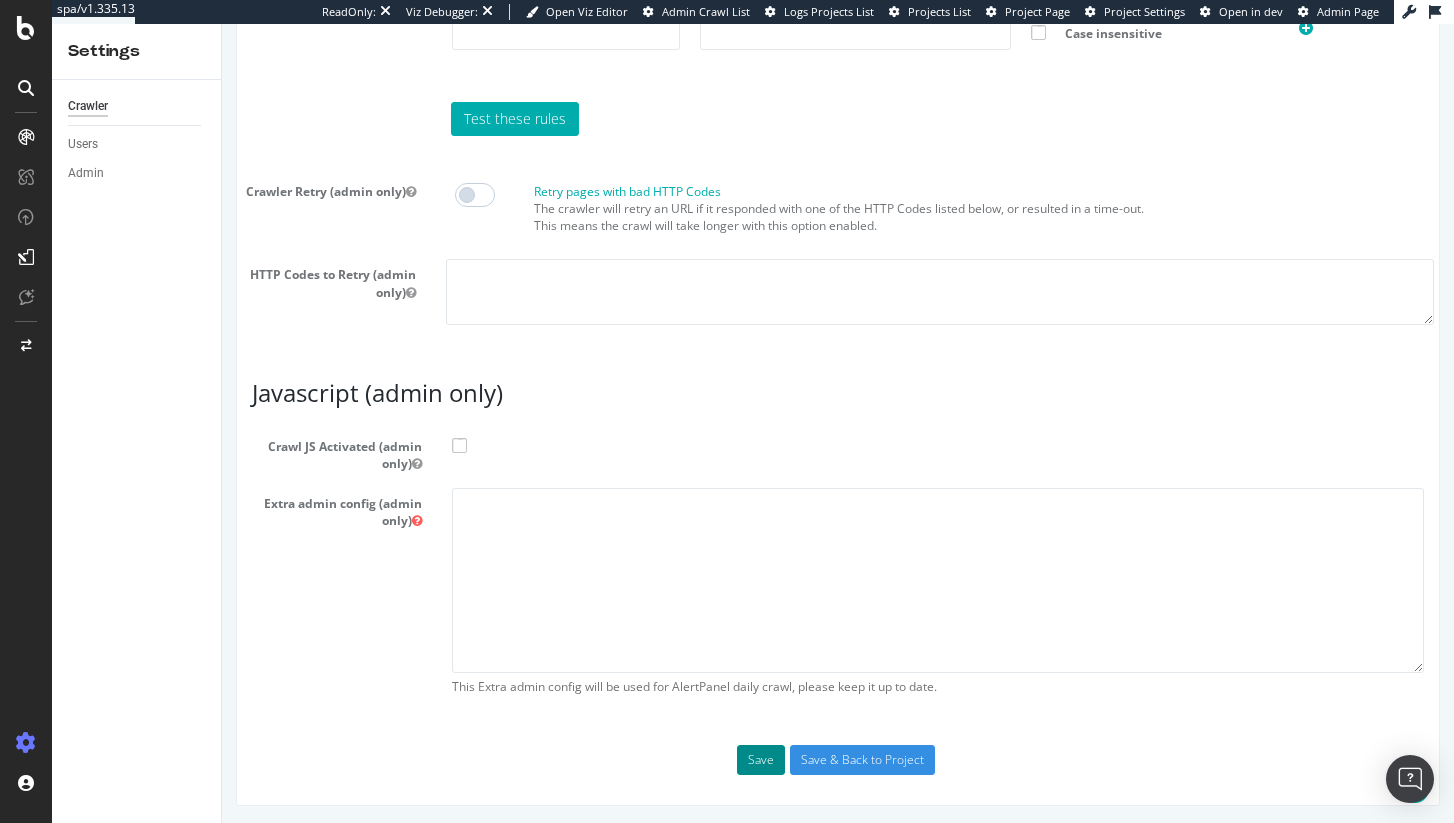 click on "Save" at bounding box center [761, 760] 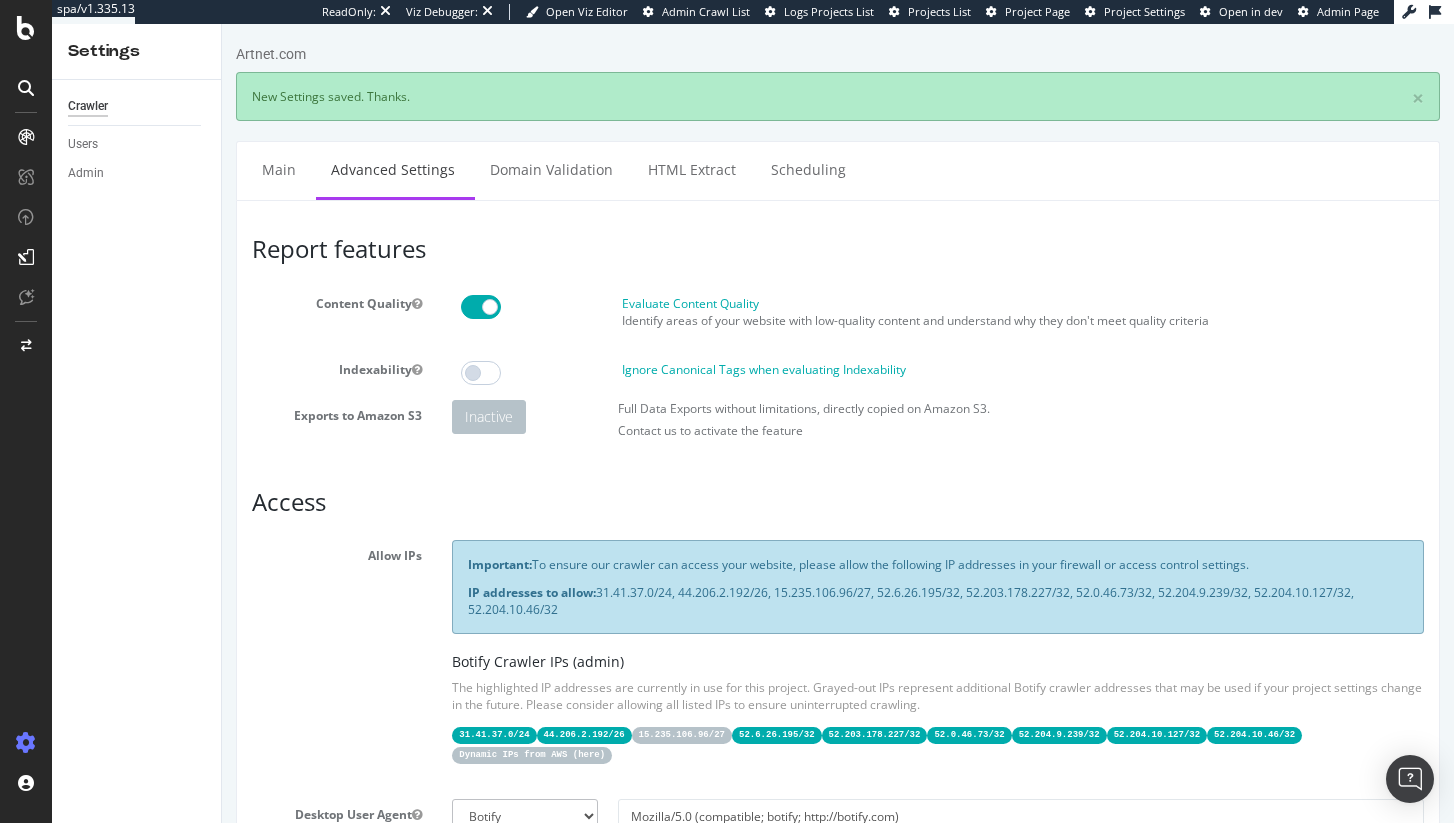 scroll, scrollTop: 0, scrollLeft: 0, axis: both 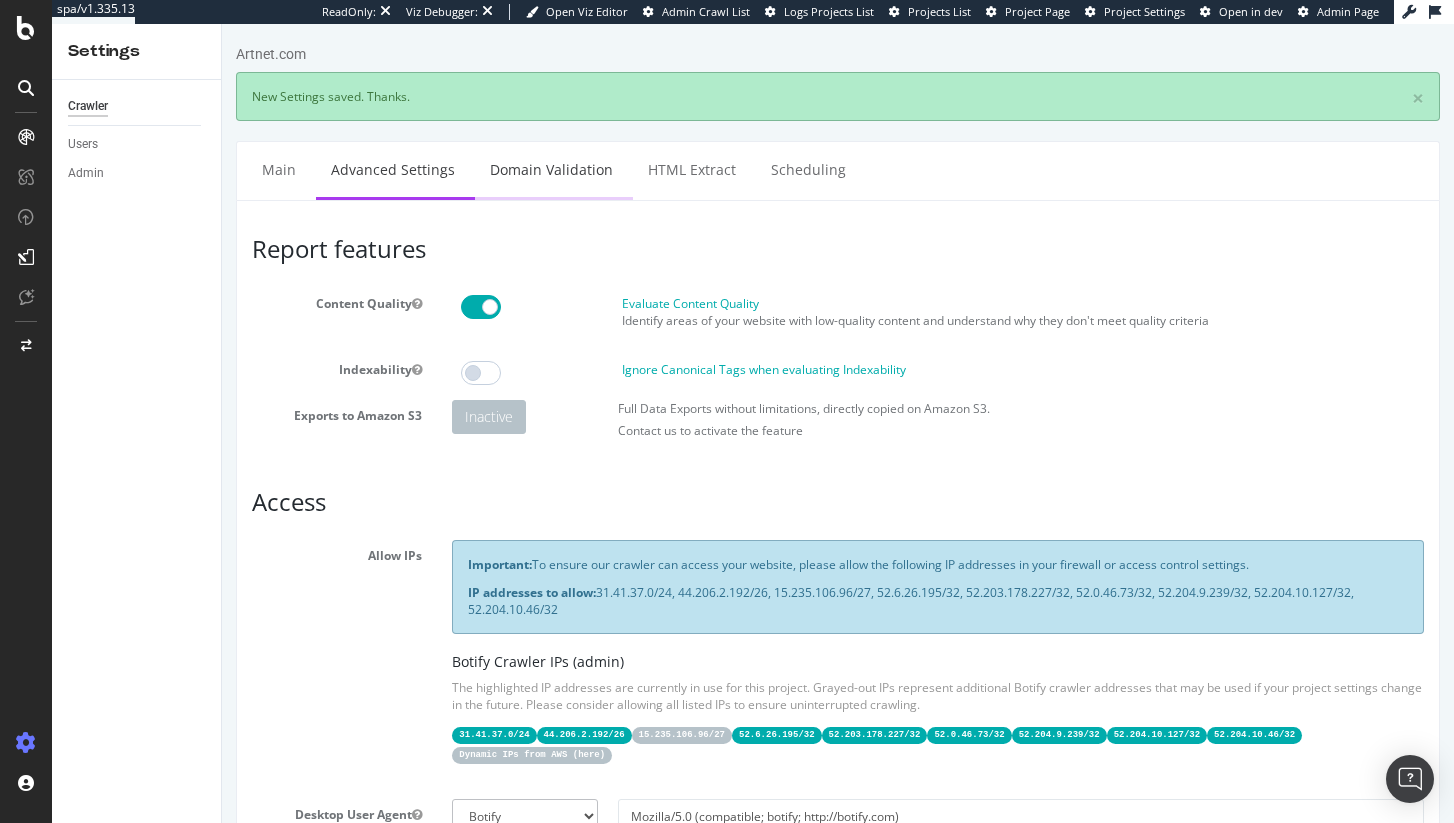 click on "Domain Validation" at bounding box center [551, 169] 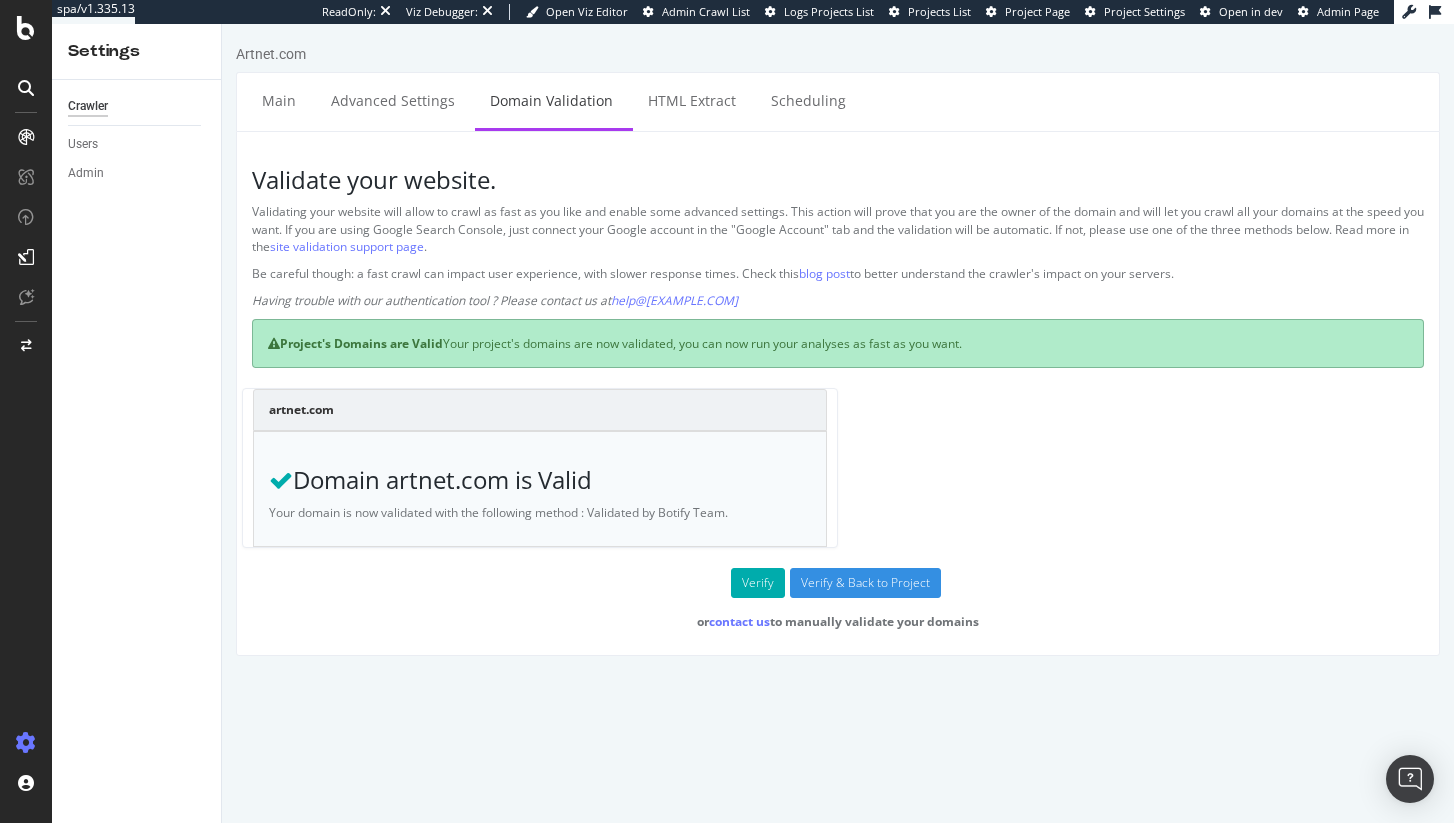 scroll, scrollTop: 0, scrollLeft: 0, axis: both 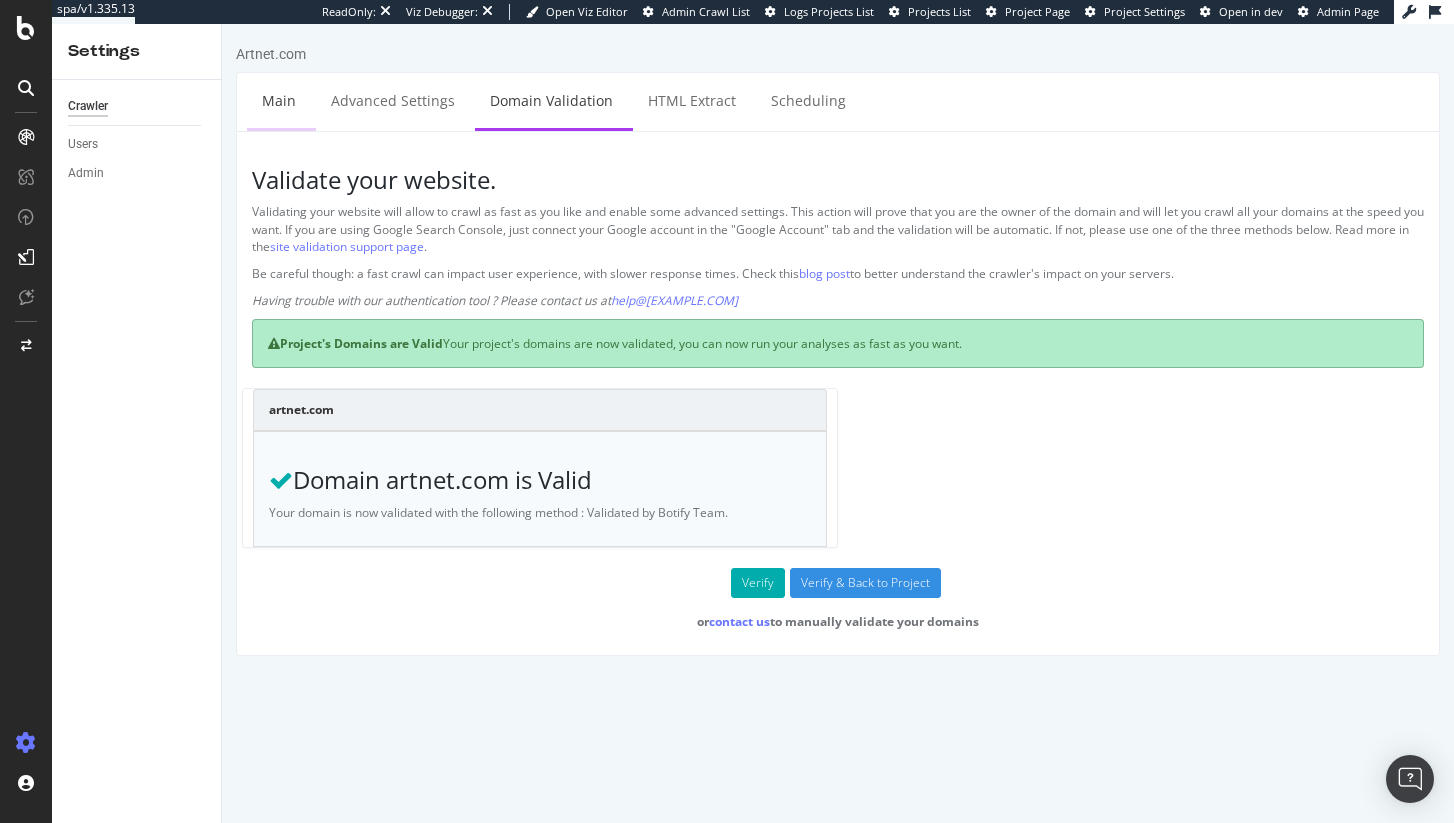 click on "Main" at bounding box center [279, 100] 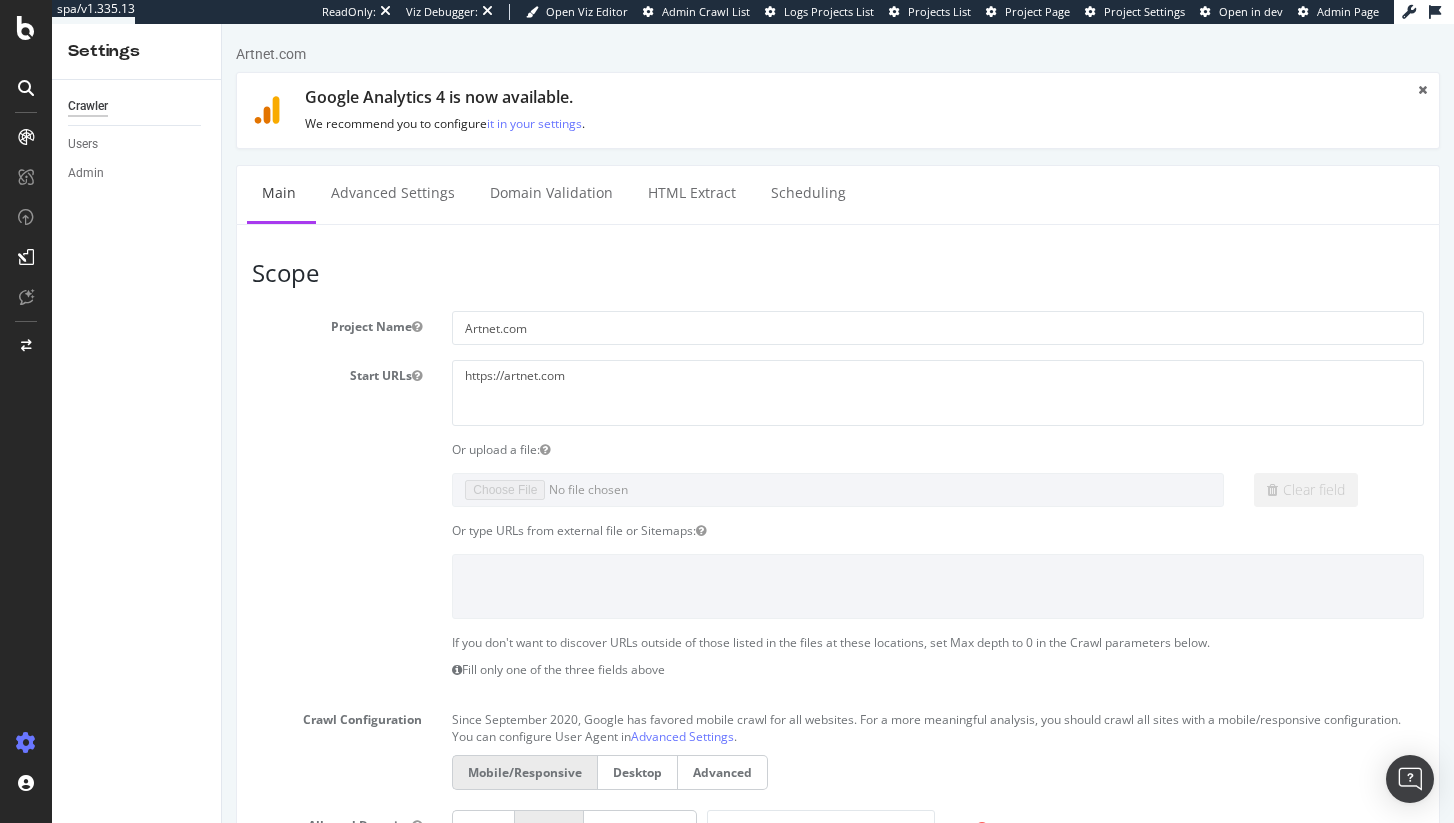 scroll, scrollTop: 0, scrollLeft: 0, axis: both 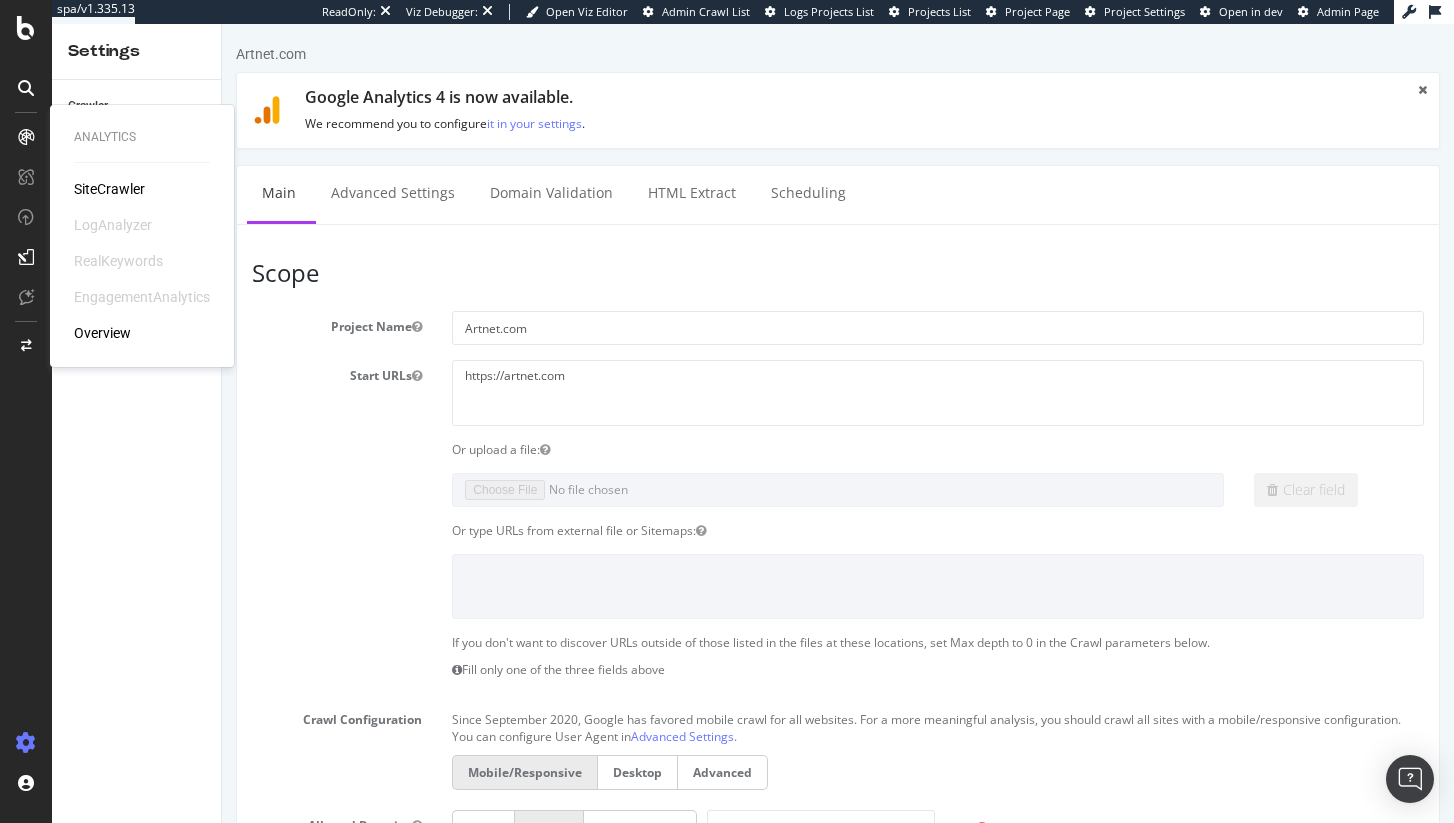 click on "SiteCrawler LogAnalyzer RealKeywords EngagementAnalytics Overview" at bounding box center (142, 261) 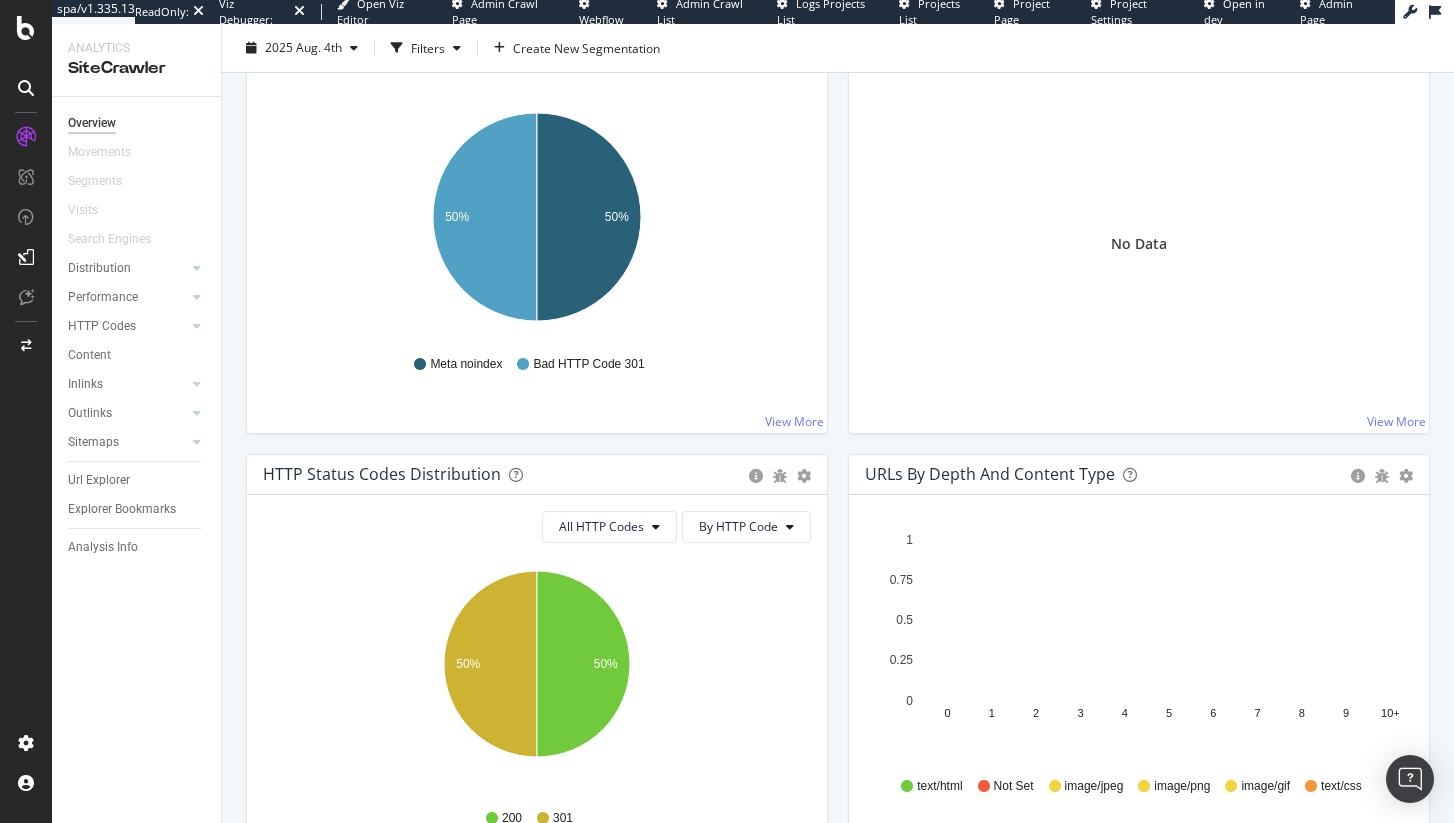 scroll, scrollTop: 0, scrollLeft: 0, axis: both 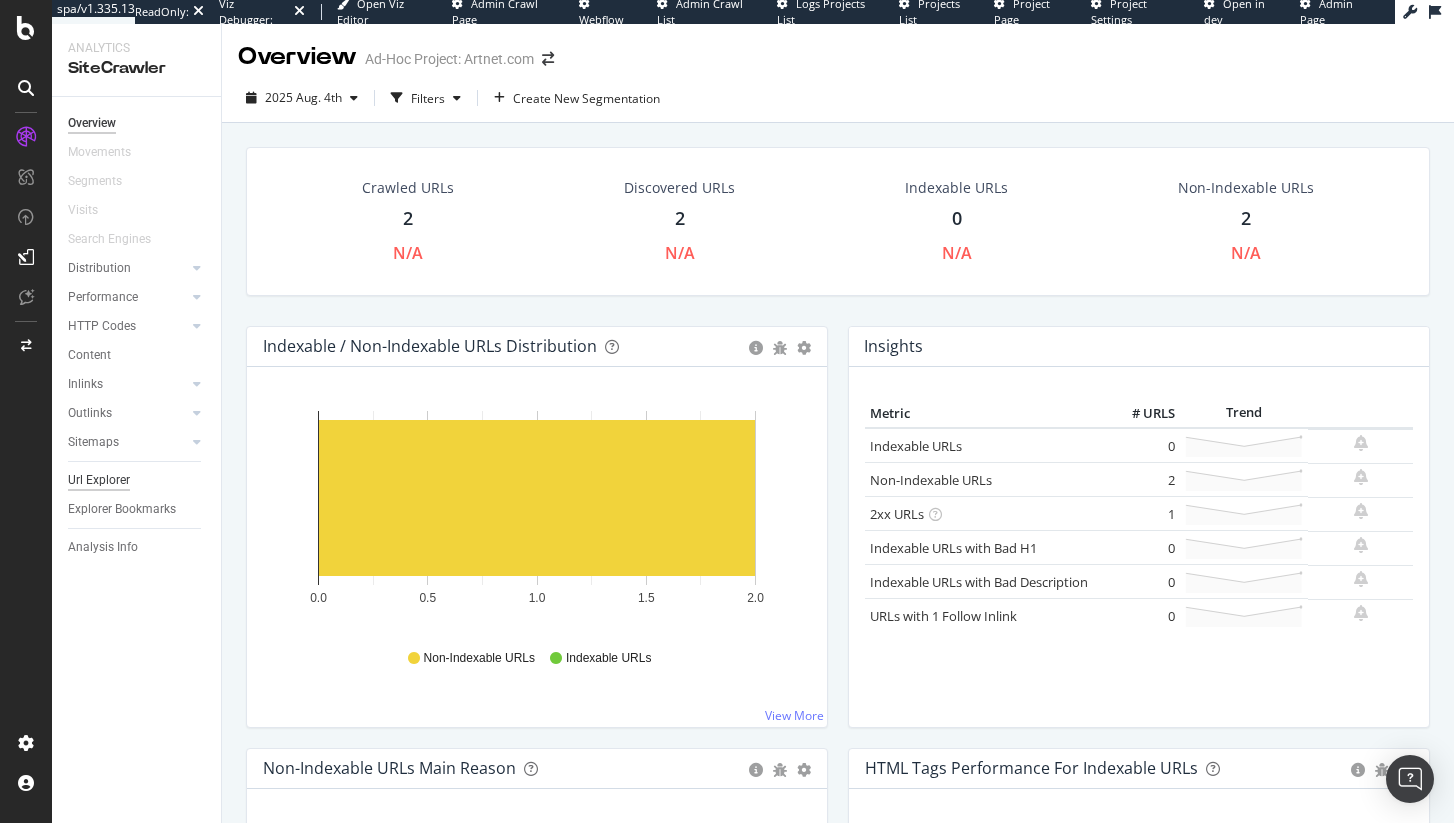 click on "Url Explorer" at bounding box center [99, 480] 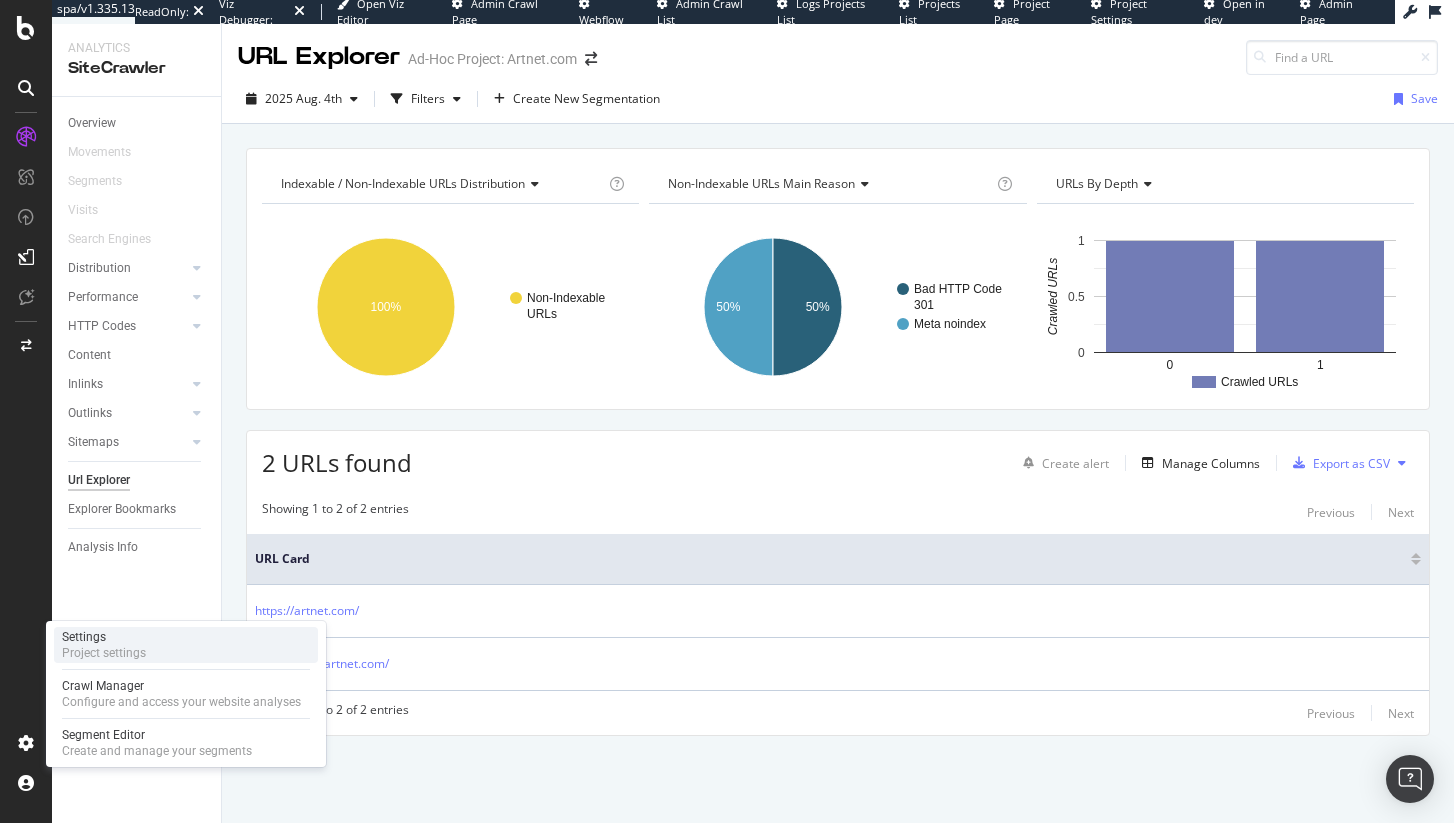 click on "Project settings" at bounding box center (104, 653) 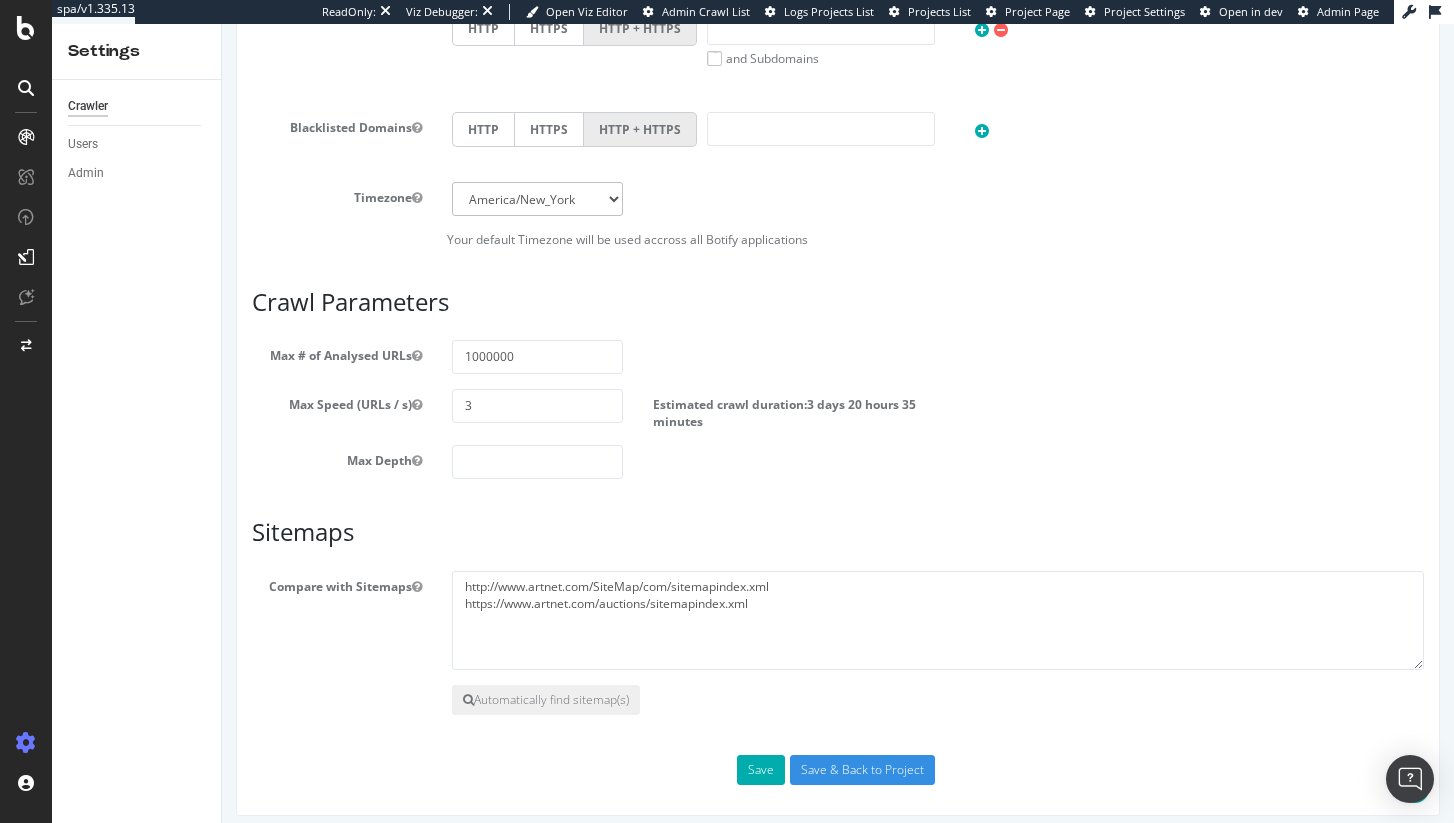 scroll, scrollTop: 898, scrollLeft: 0, axis: vertical 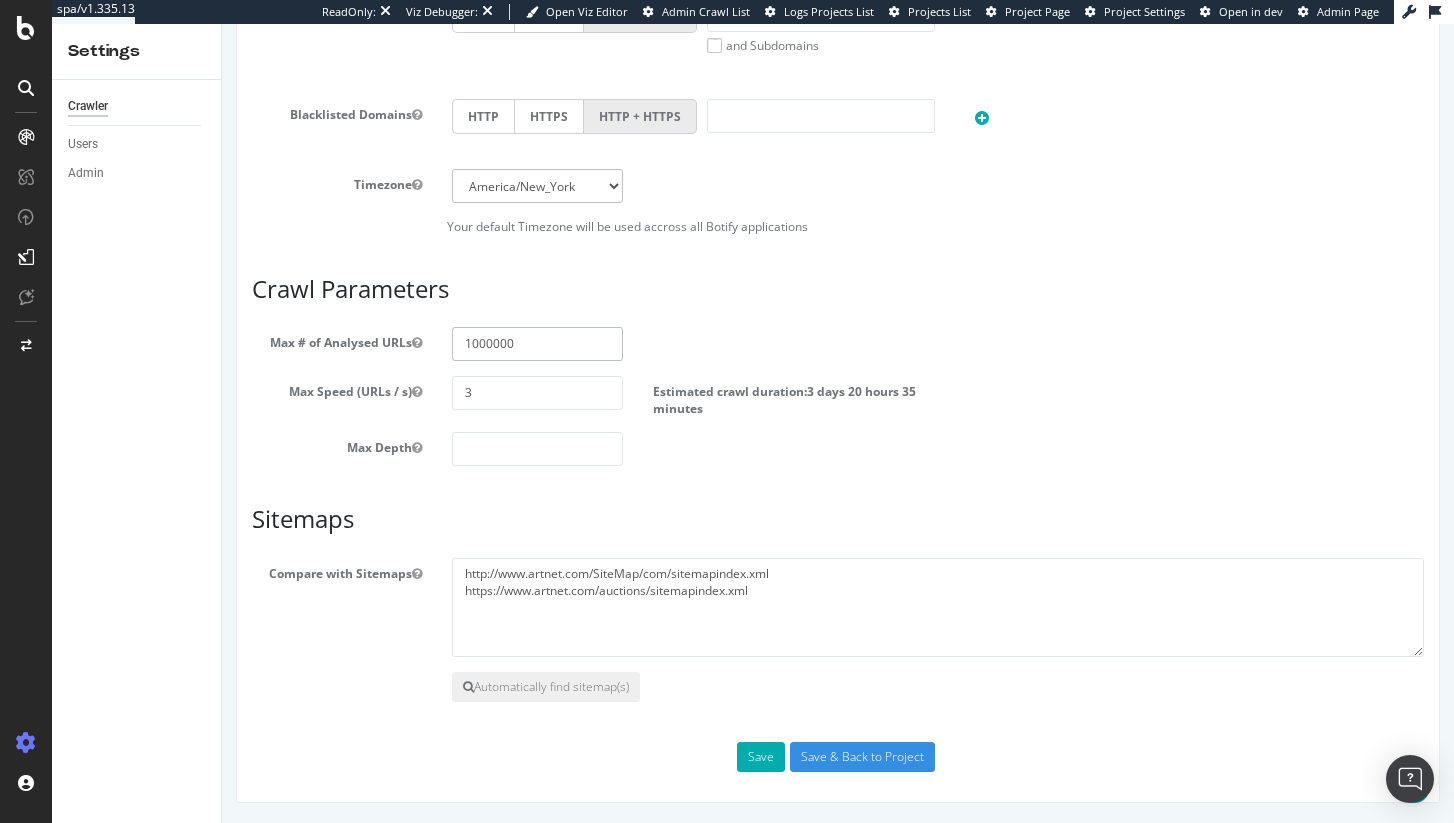 click on "1000000" at bounding box center [537, 344] 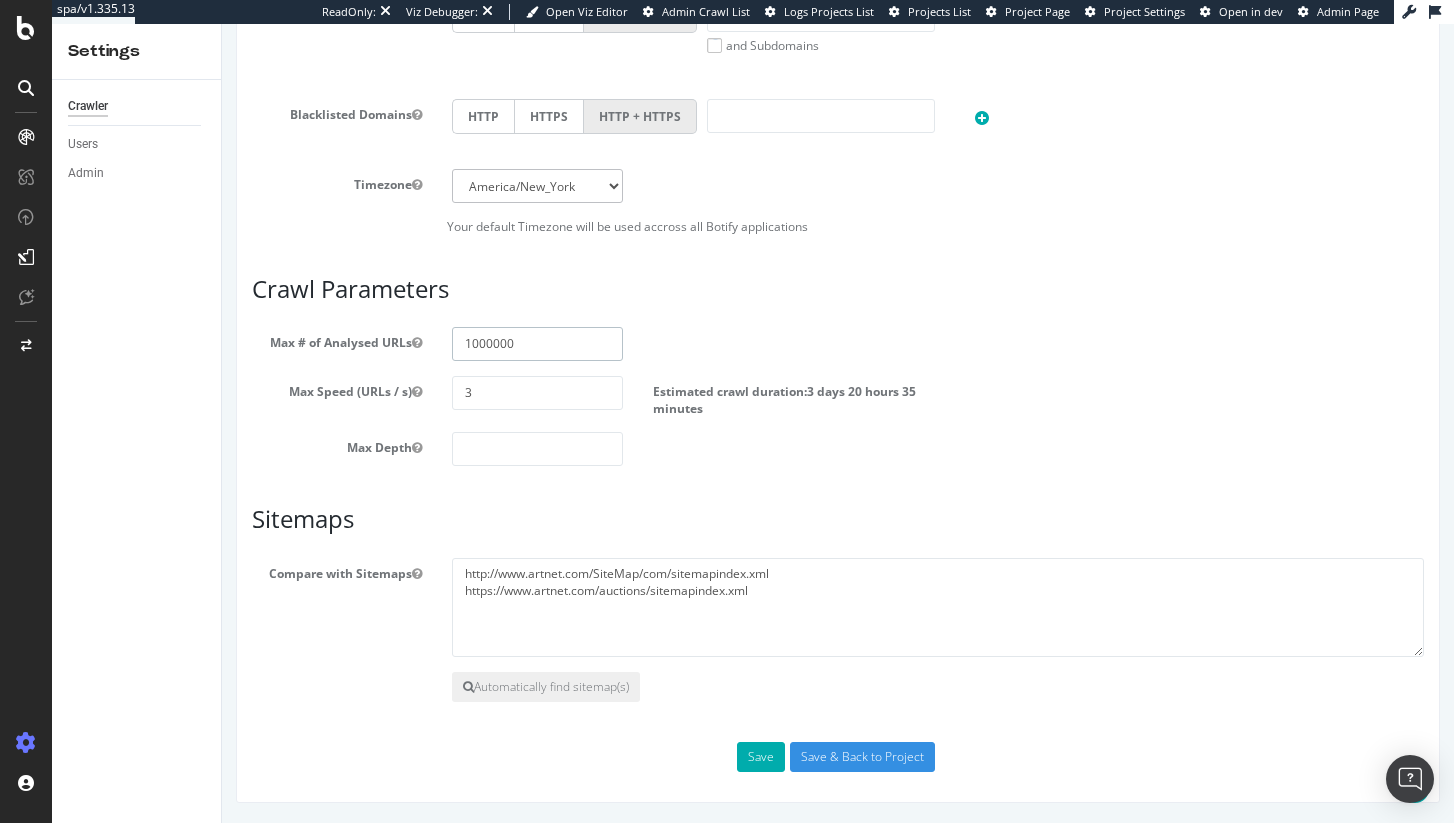 click on "1000000" at bounding box center [537, 344] 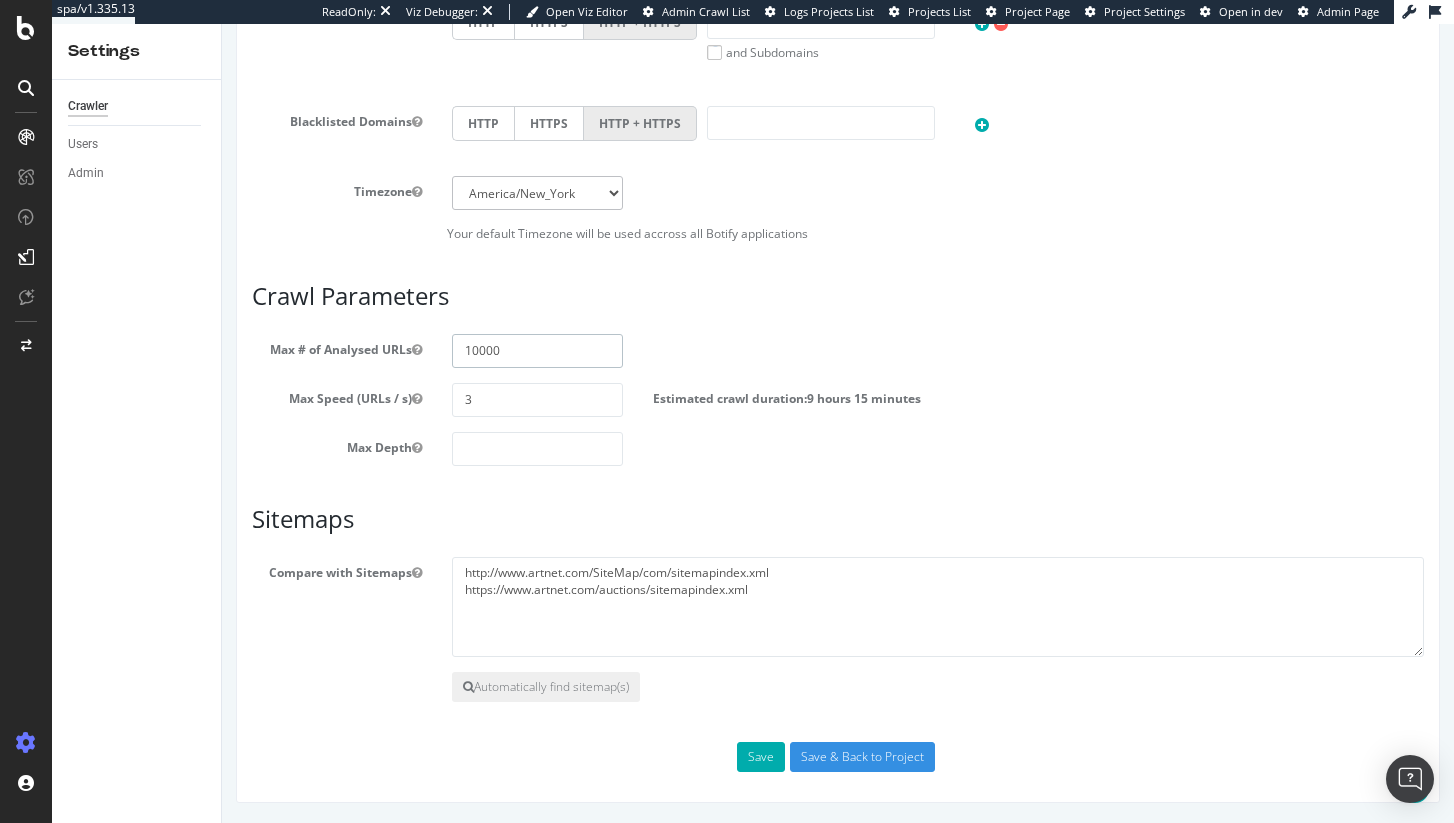 scroll, scrollTop: 891, scrollLeft: 0, axis: vertical 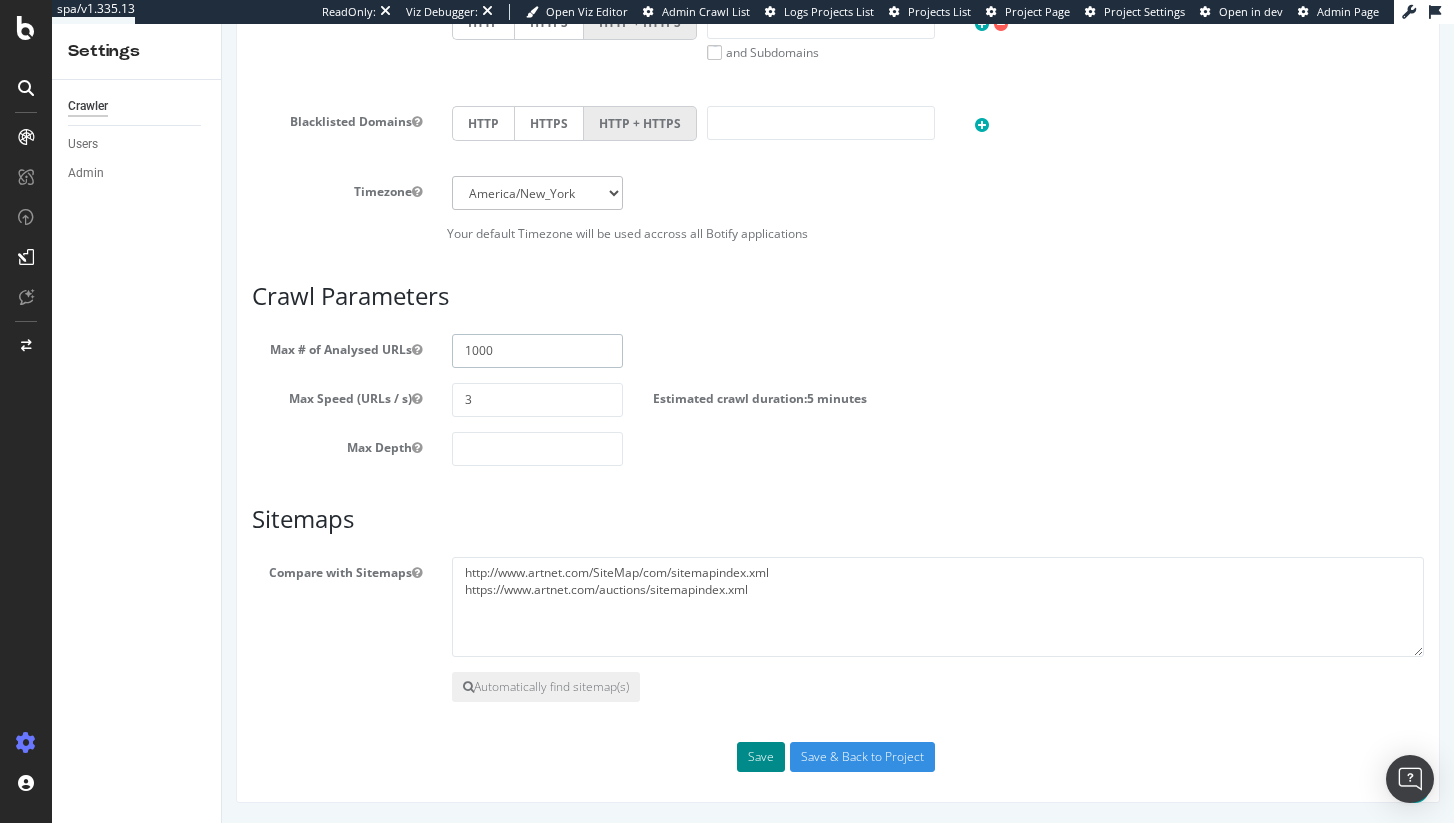 type on "1000" 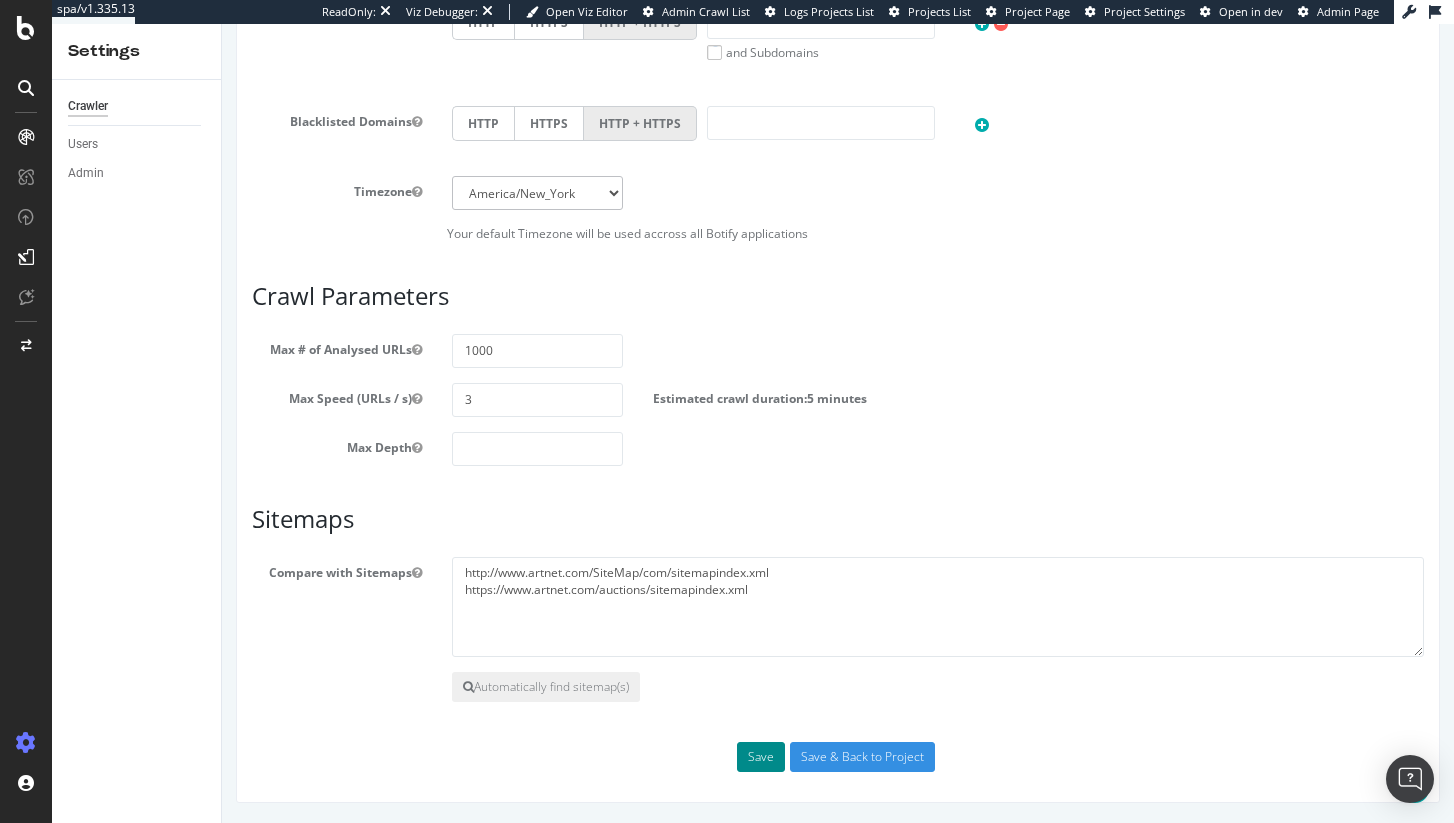 click on "Save" at bounding box center (761, 757) 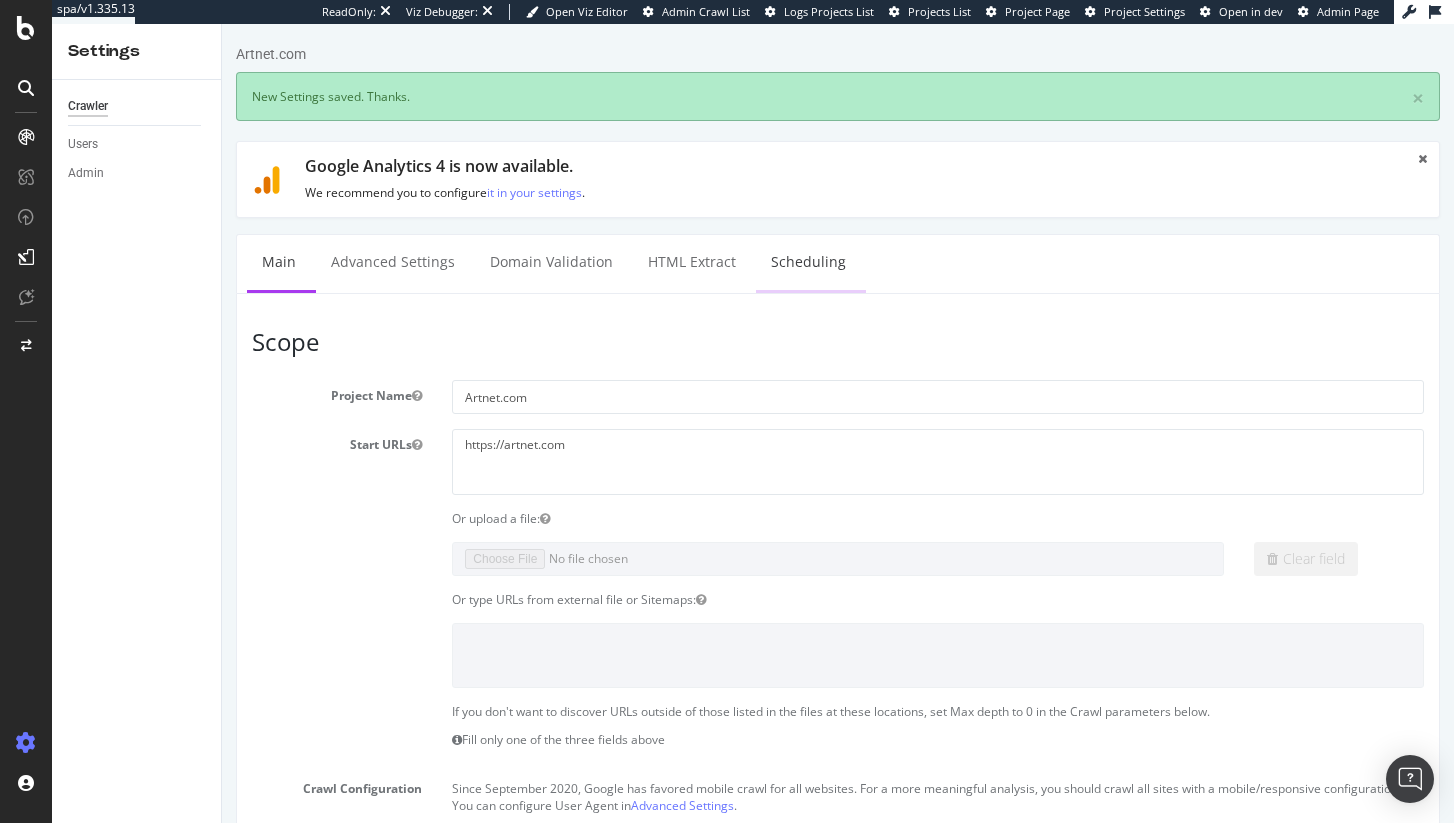 scroll, scrollTop: 0, scrollLeft: 0, axis: both 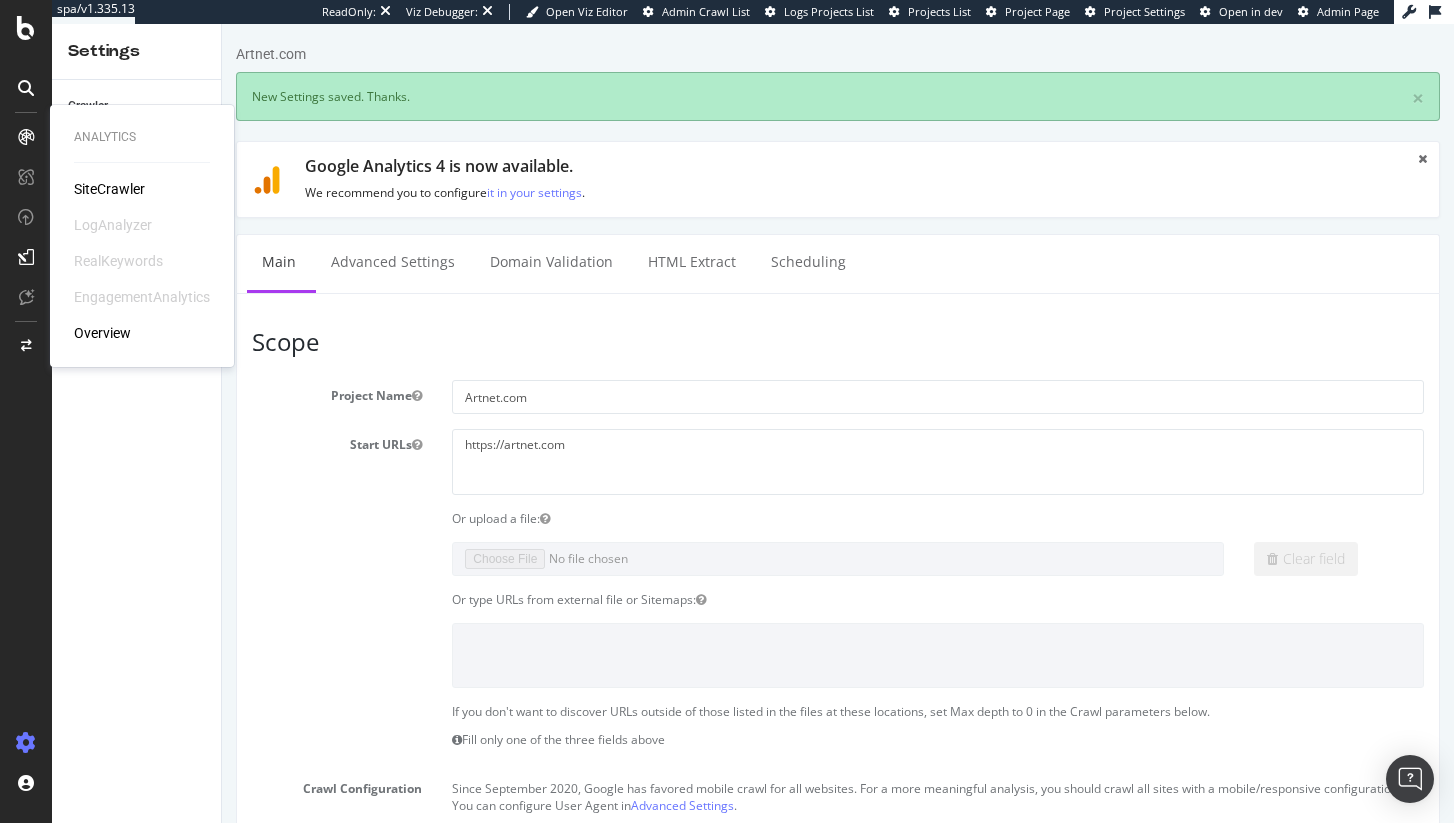 click on "SiteCrawler" at bounding box center [109, 189] 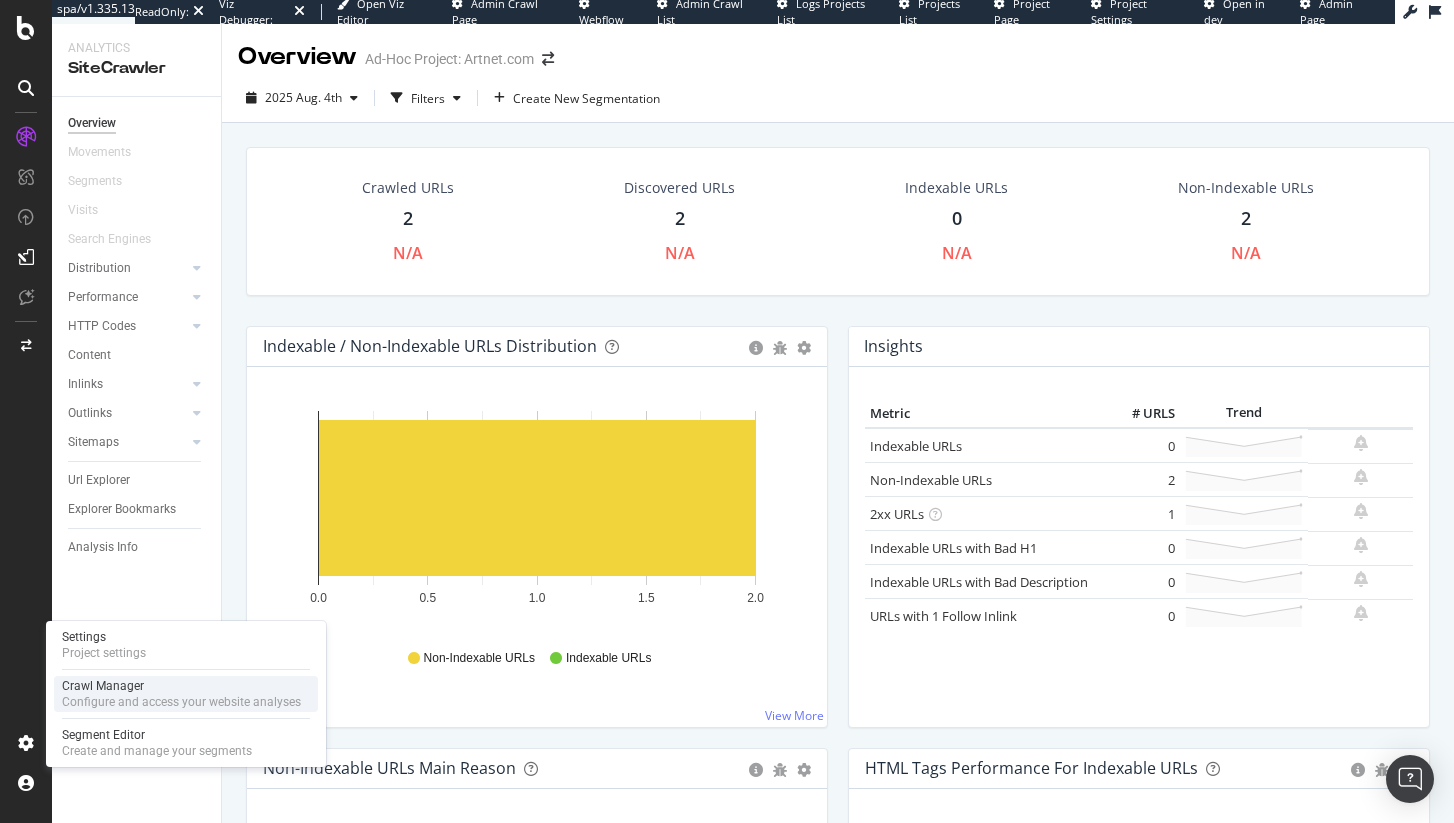 click on "Crawl Manager" at bounding box center (181, 686) 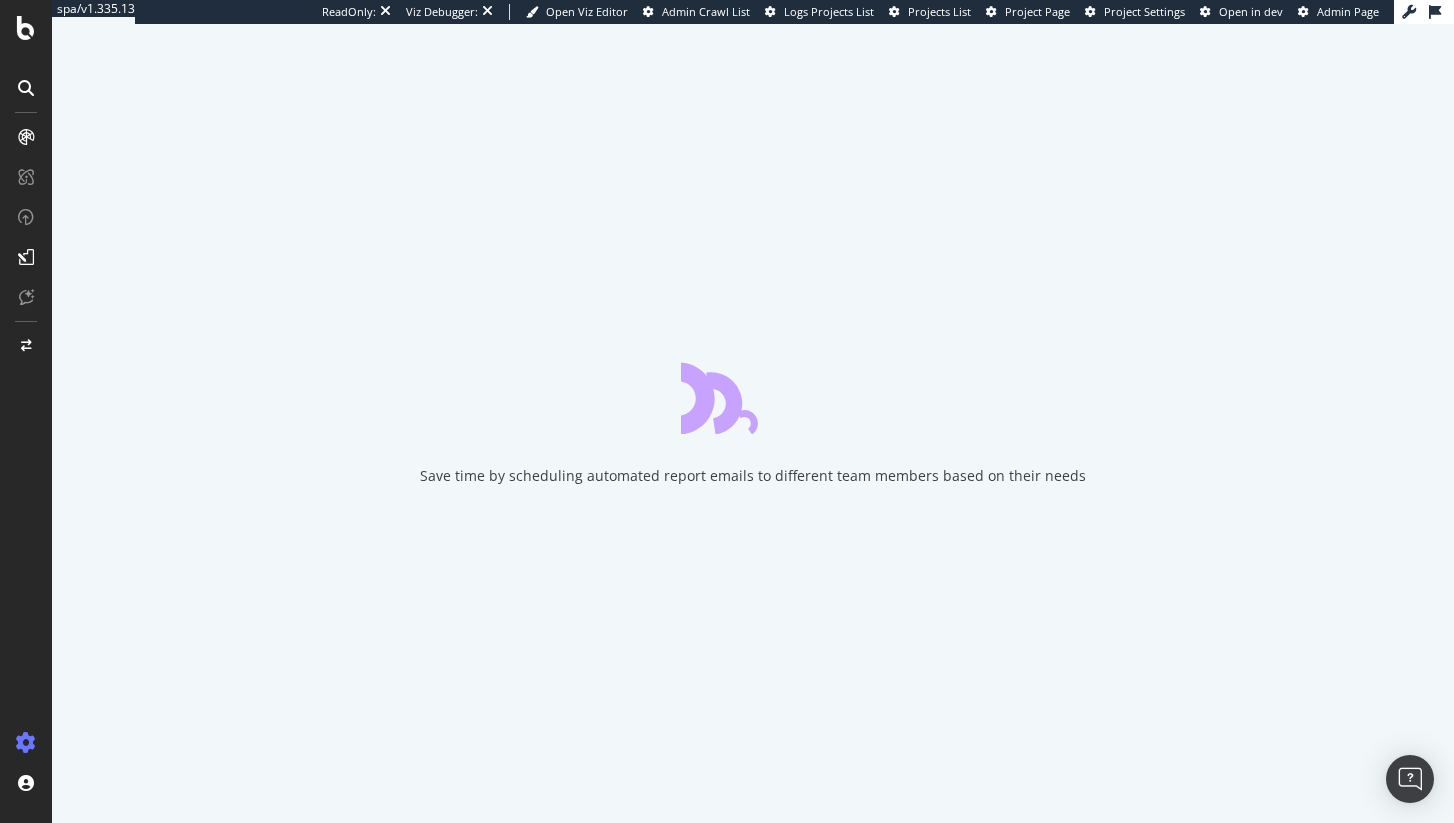 scroll, scrollTop: 0, scrollLeft: 0, axis: both 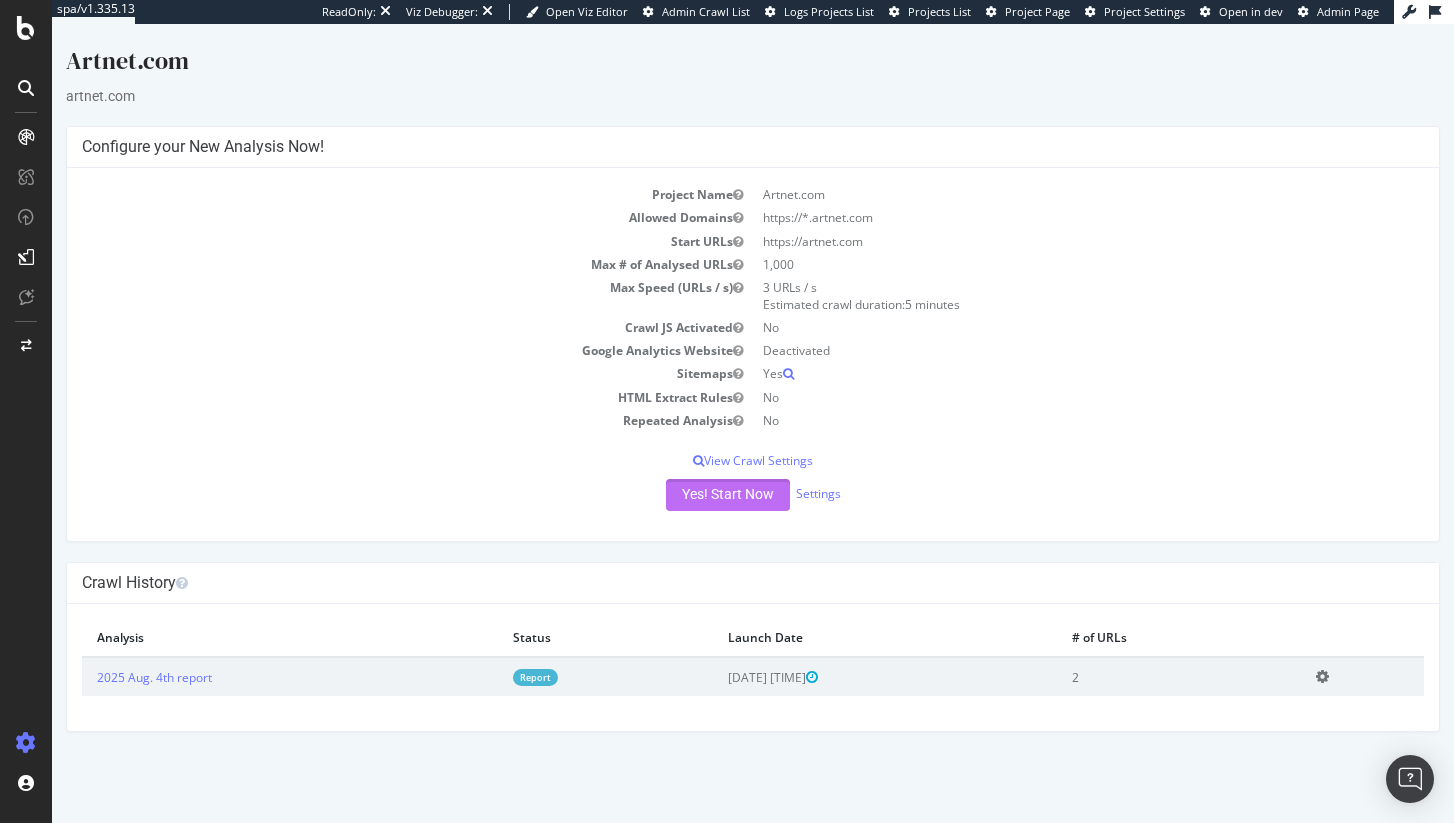 click on "Yes! Start Now" at bounding box center (728, 495) 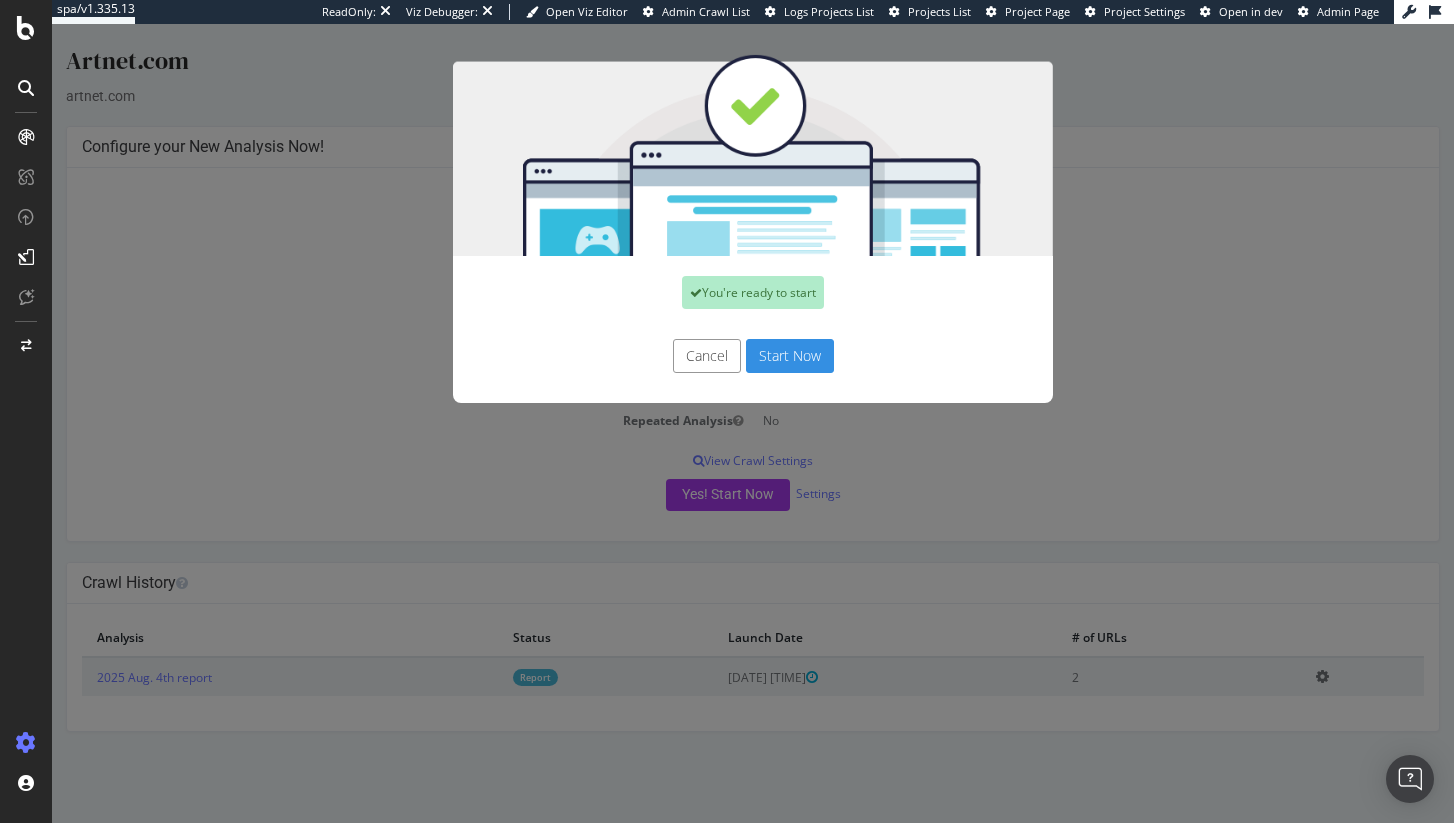click on "Start Now" at bounding box center [790, 356] 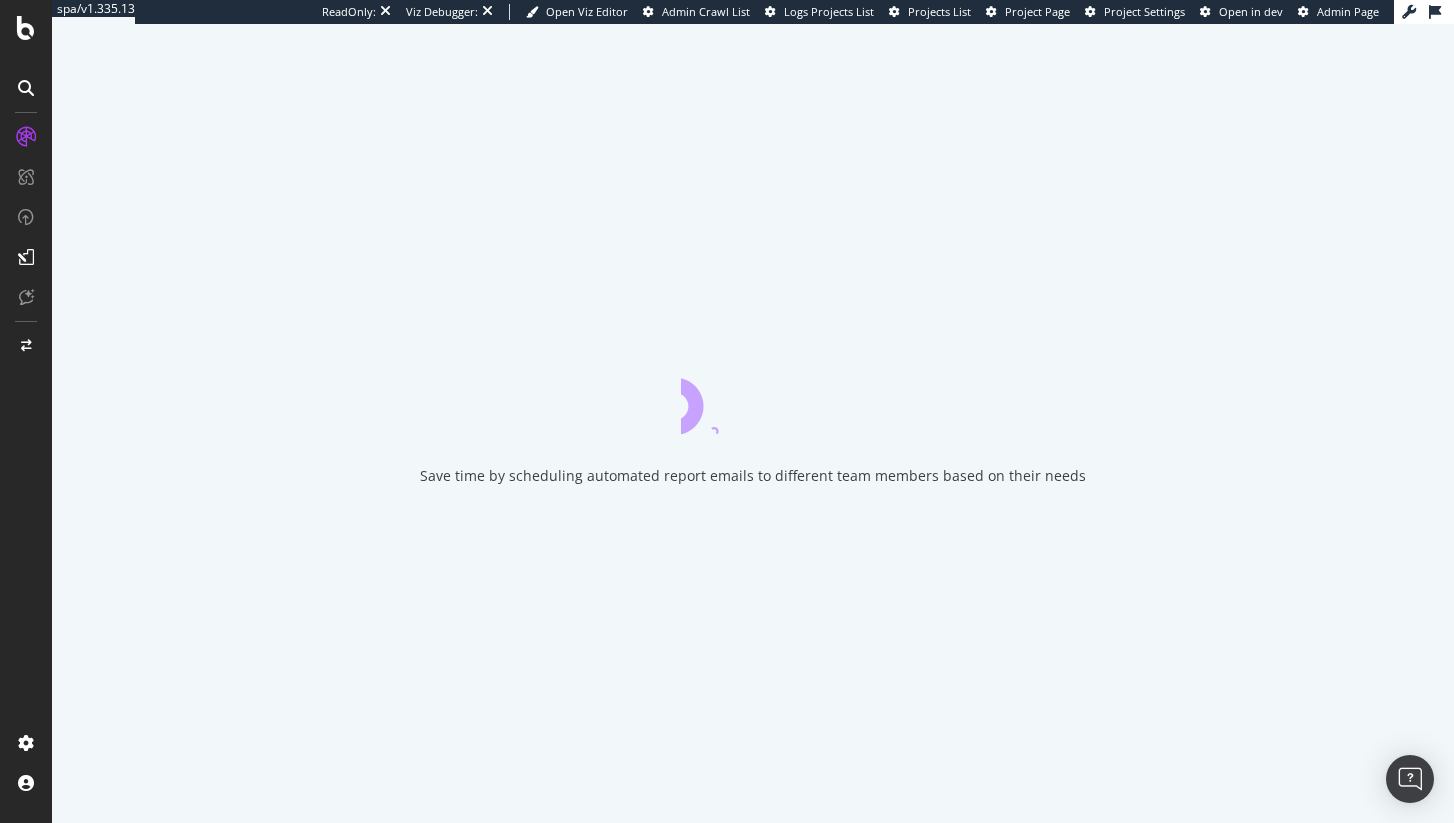 scroll, scrollTop: 0, scrollLeft: 0, axis: both 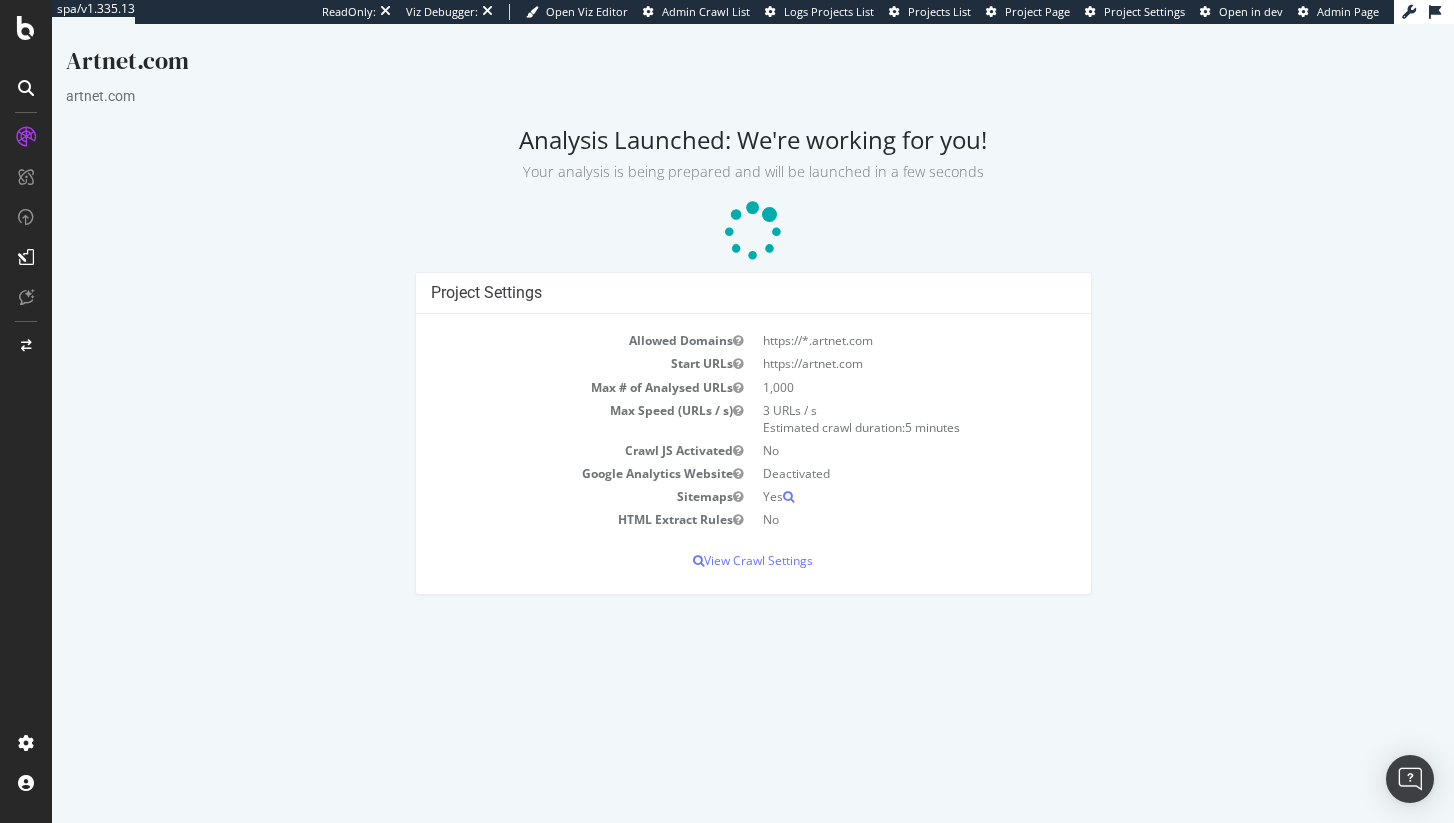 click on "Allowed Domains
https://*.artnet.com
Start URLs
https://artnet.com
Max # of Analysed URLs
1,000 Max Speed (URLs / s)
3 URLs / s
Estimated crawl duration:  5 minutes  Crawl JS Activated
No Google Analytics Website
Deactivated
Sitemaps
Yes
HTML Extract Rules
No
View Crawl Settings
× Close
Analysis Settings
Main Project Name
Artnet.com Start URLs
https://artnet.com
Allowed Domains
https://*.artnet.com Max # of URLs
1,000 Max Speed (URLs / s)
3
Crawl JS Activated
No Max depth
Not Set
Sitemaps
Advanced settings Yes Yes Desktop User Agent" at bounding box center [753, 453] 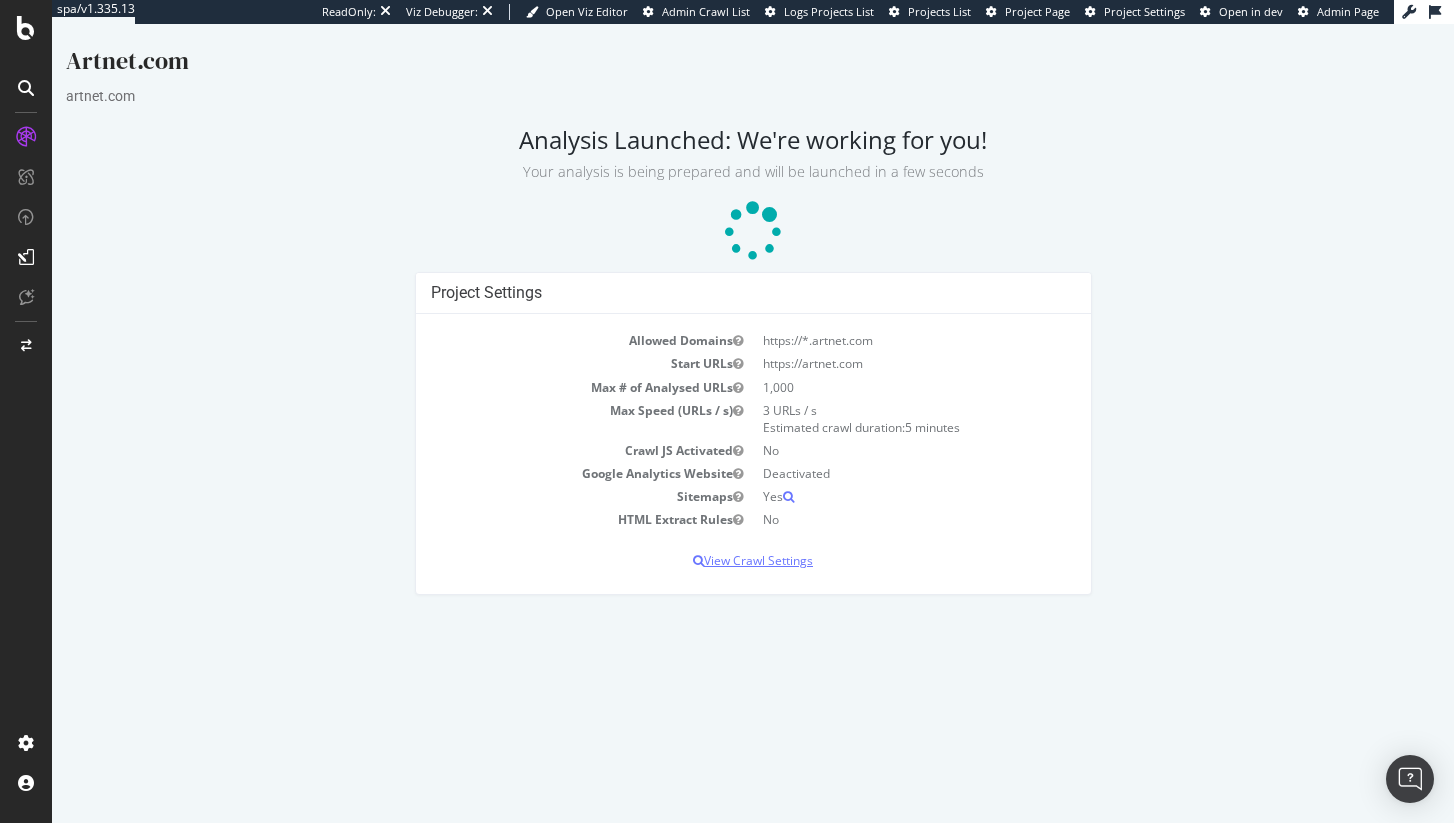 click on "View Crawl Settings" at bounding box center [753, 560] 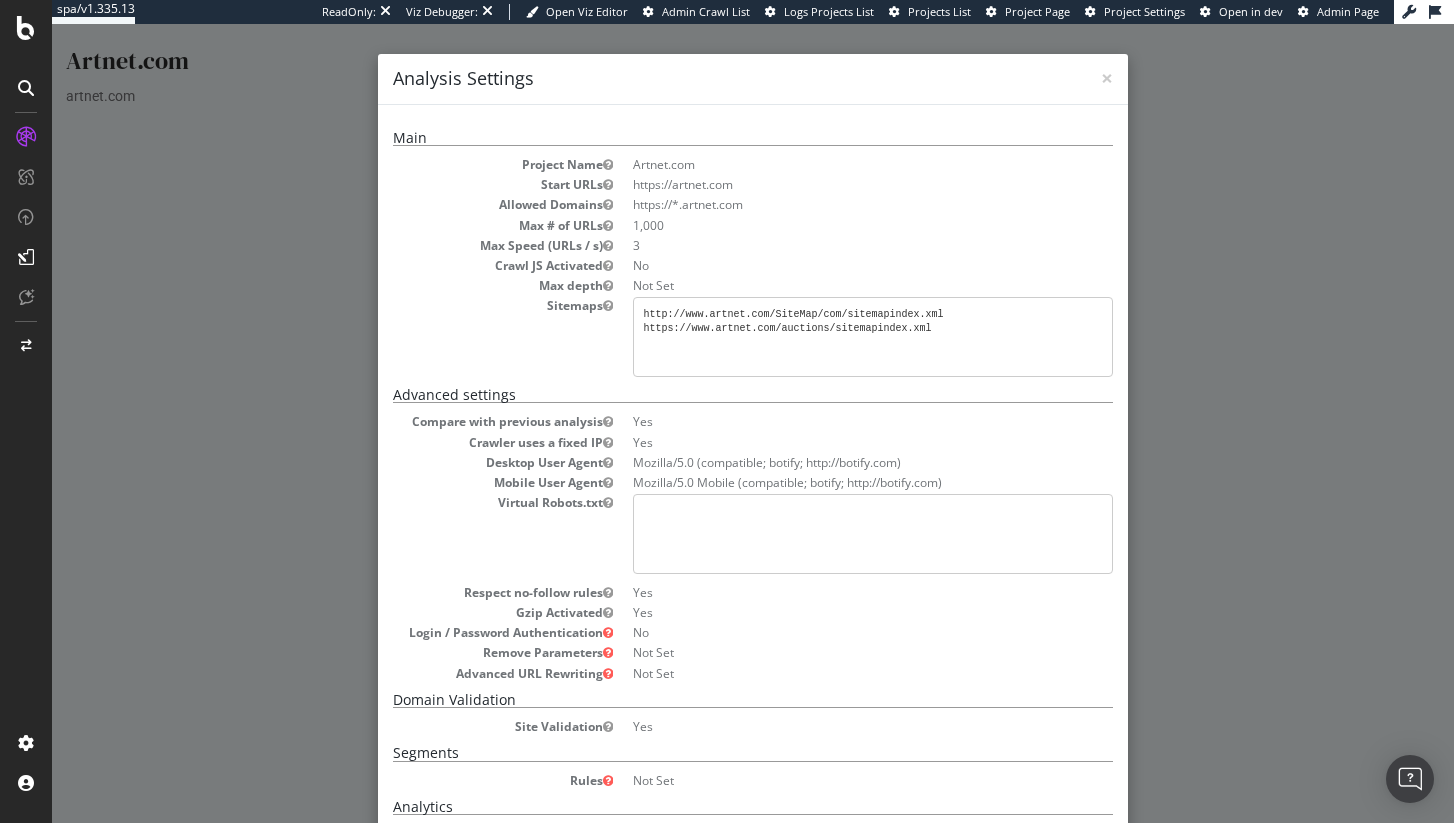 click on "× Close
Analysis Settings" at bounding box center (753, 79) 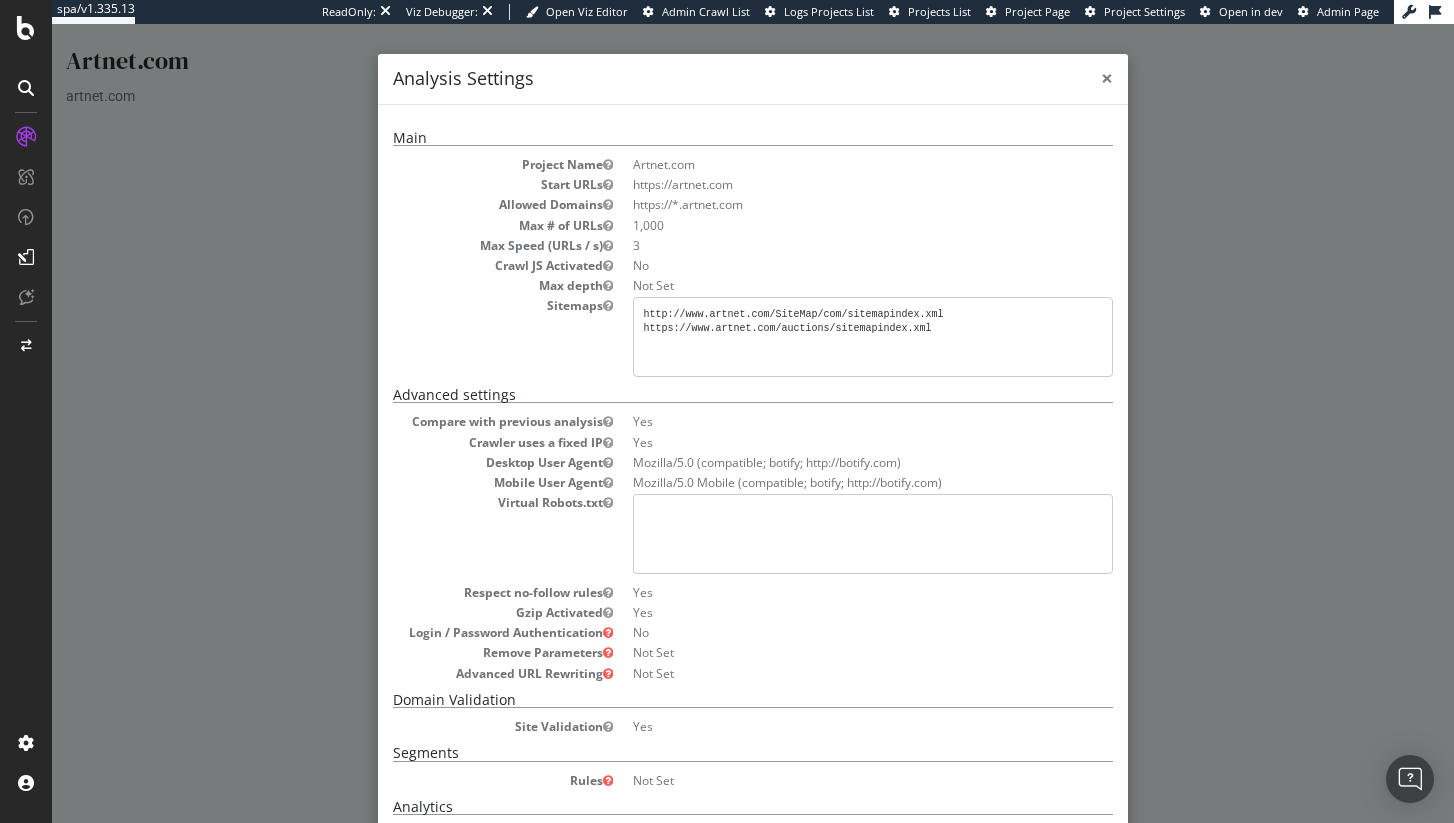 click on "×" at bounding box center (1107, 78) 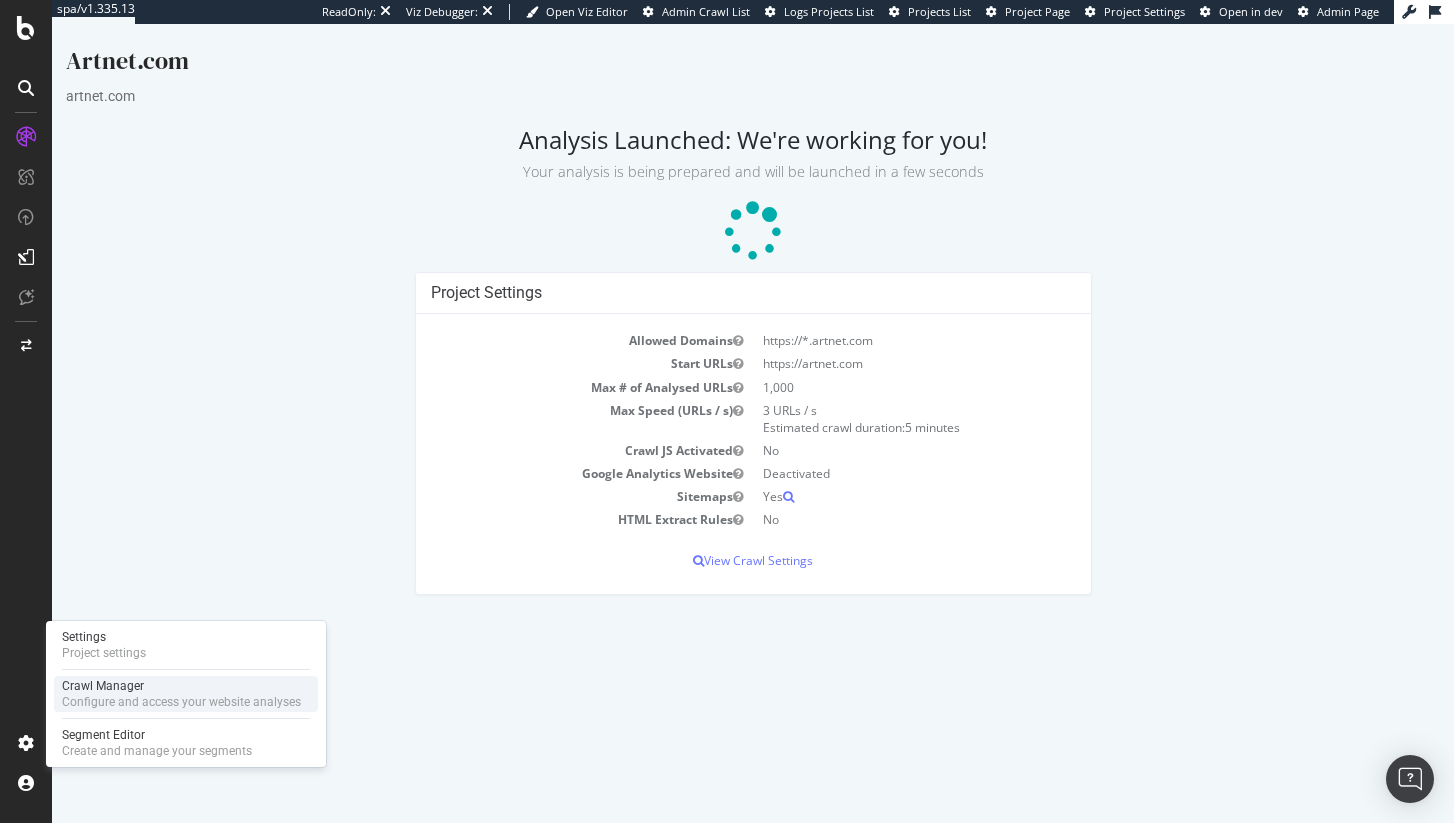 click on "Crawl Manager" at bounding box center [181, 686] 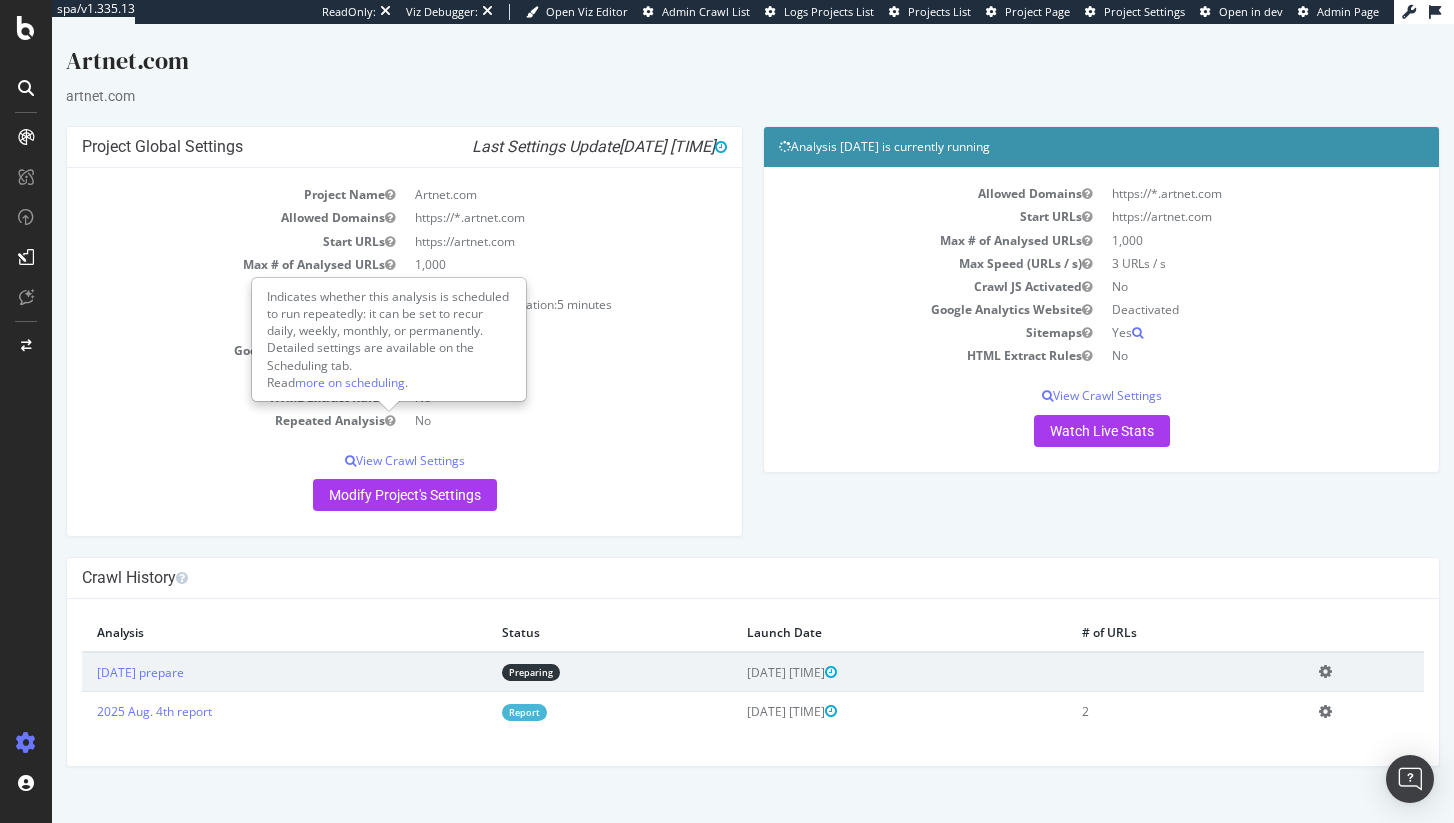 scroll, scrollTop: 0, scrollLeft: 0, axis: both 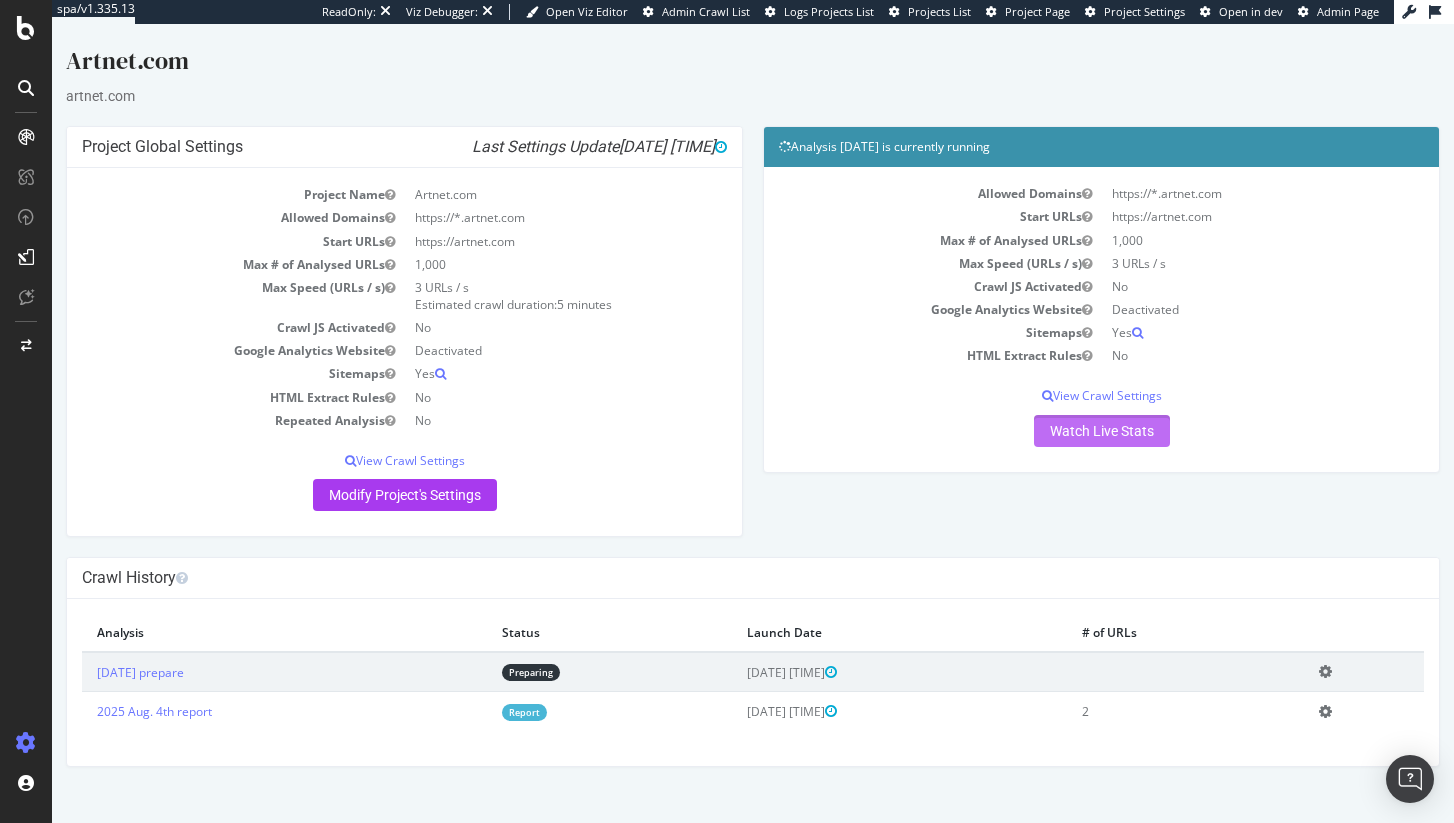 click on "Watch Live Stats" at bounding box center [1102, 431] 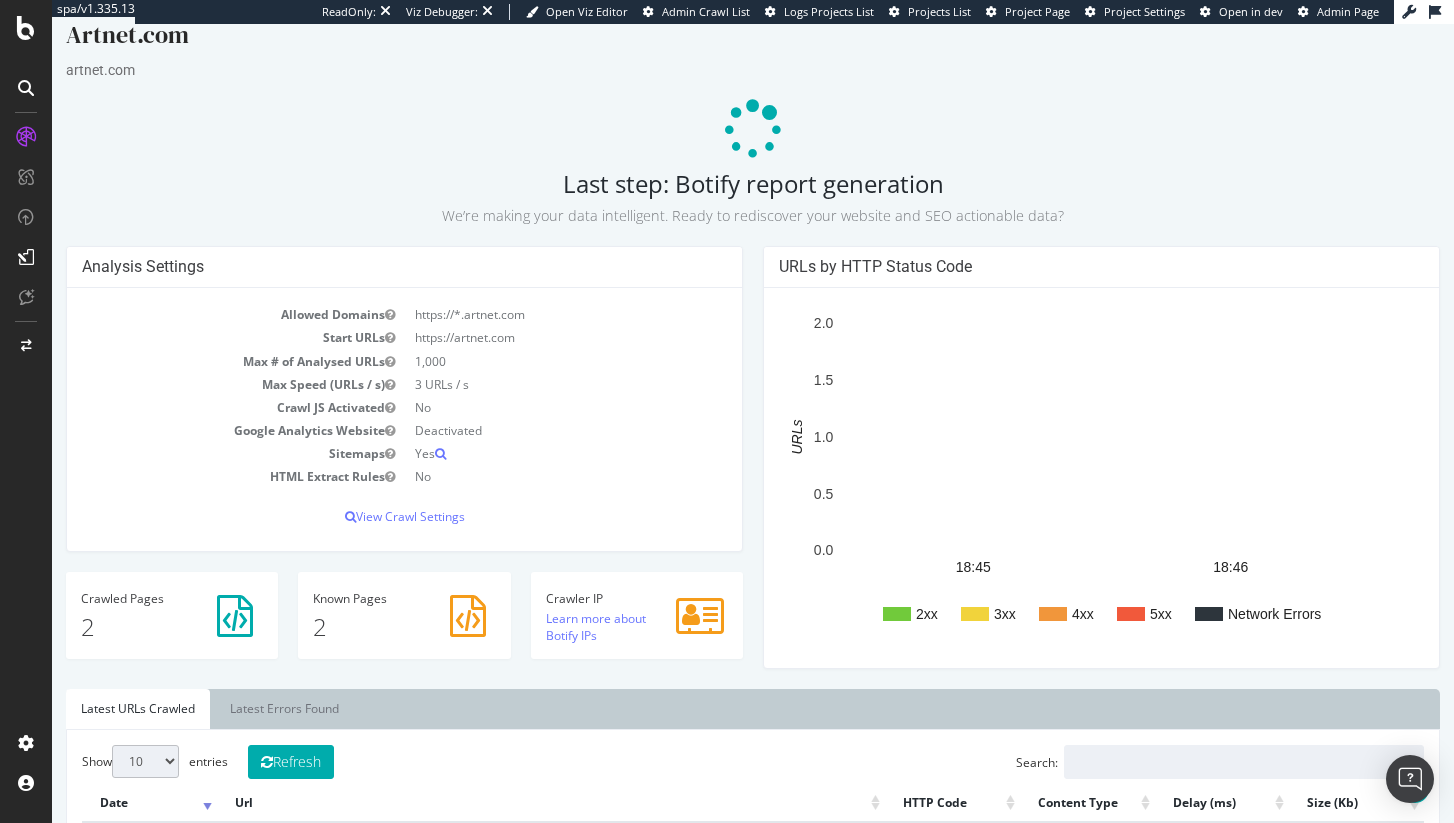 scroll, scrollTop: 0, scrollLeft: 0, axis: both 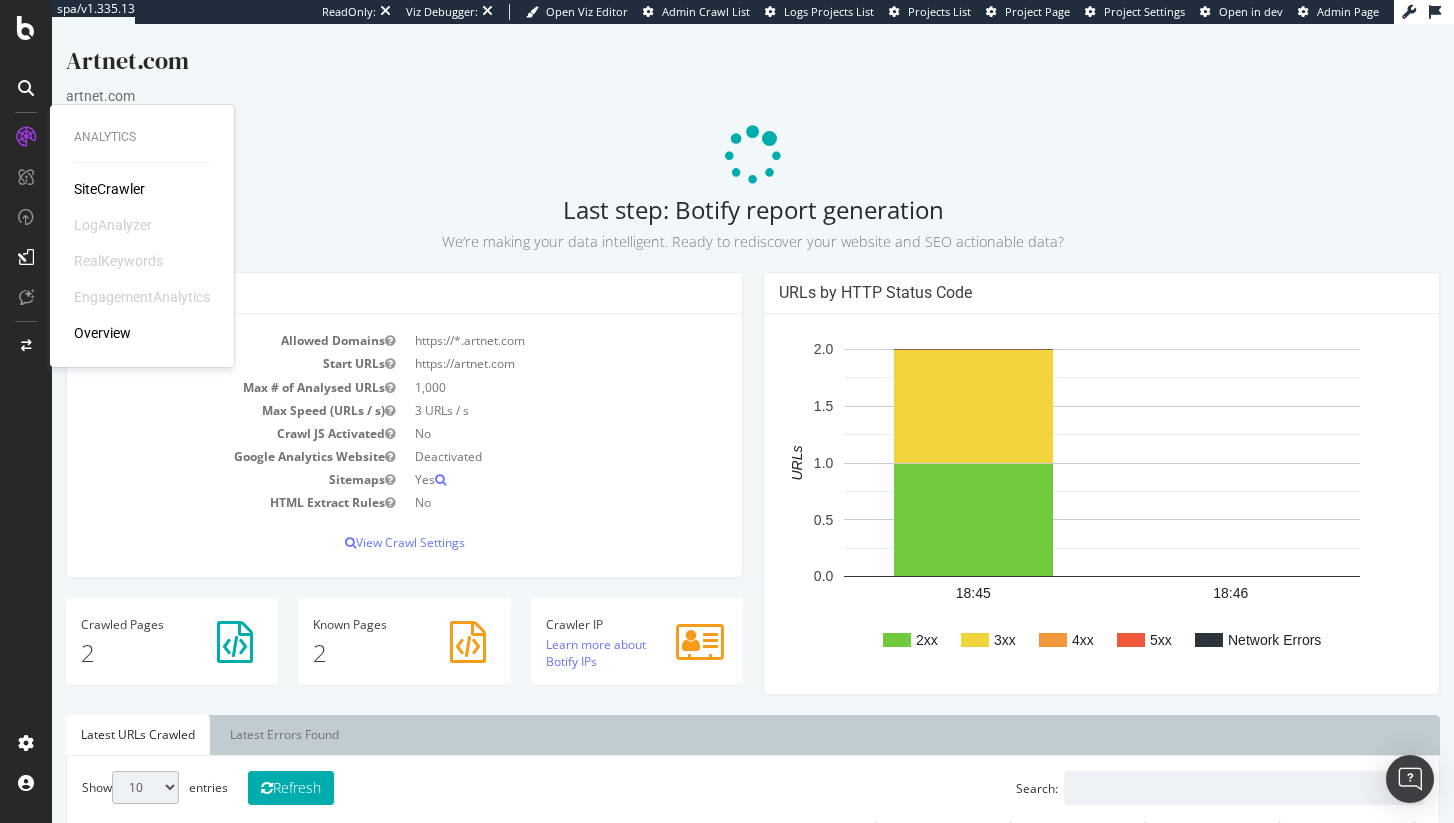 click on "SiteCrawler" at bounding box center [109, 189] 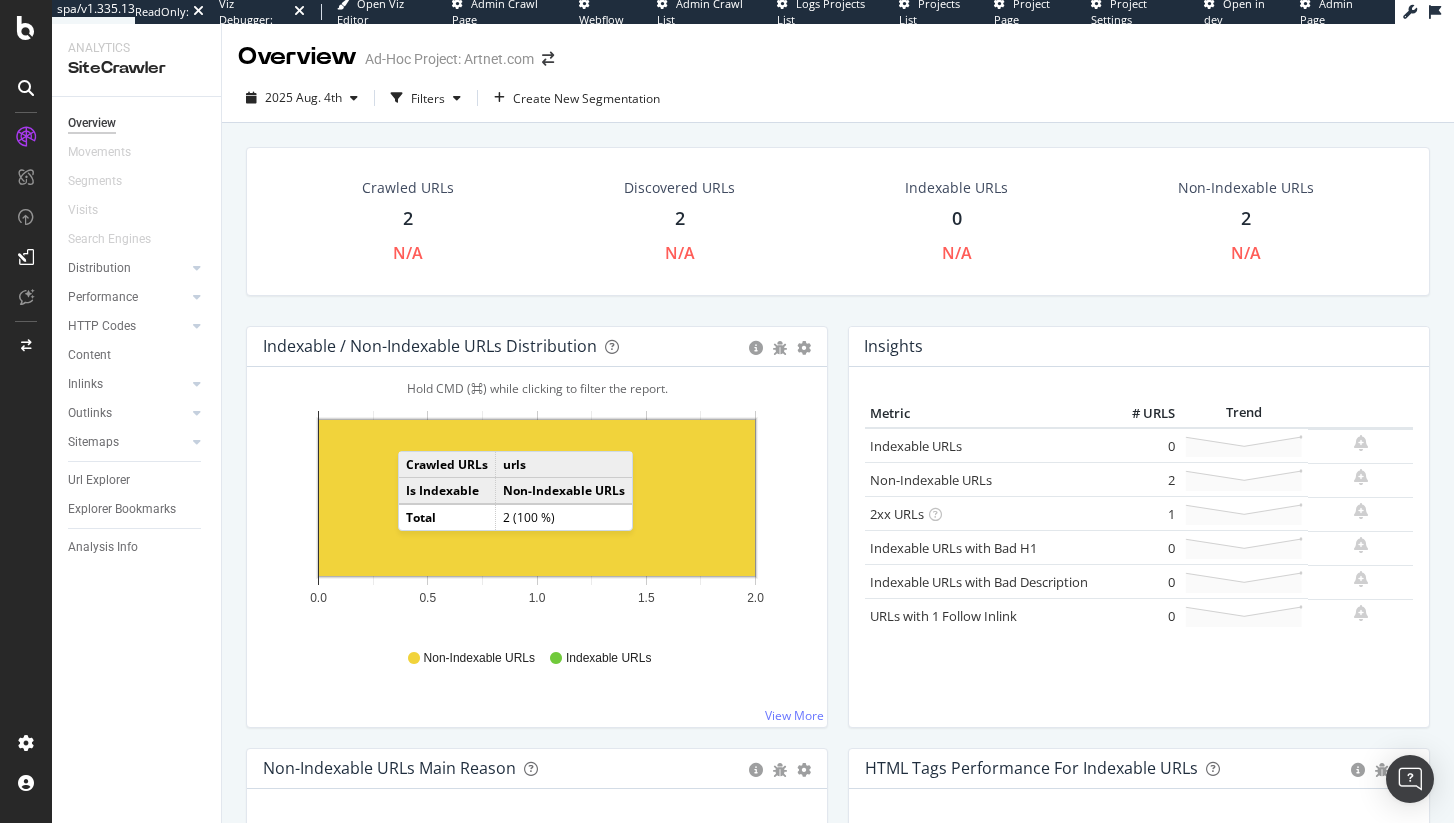 click 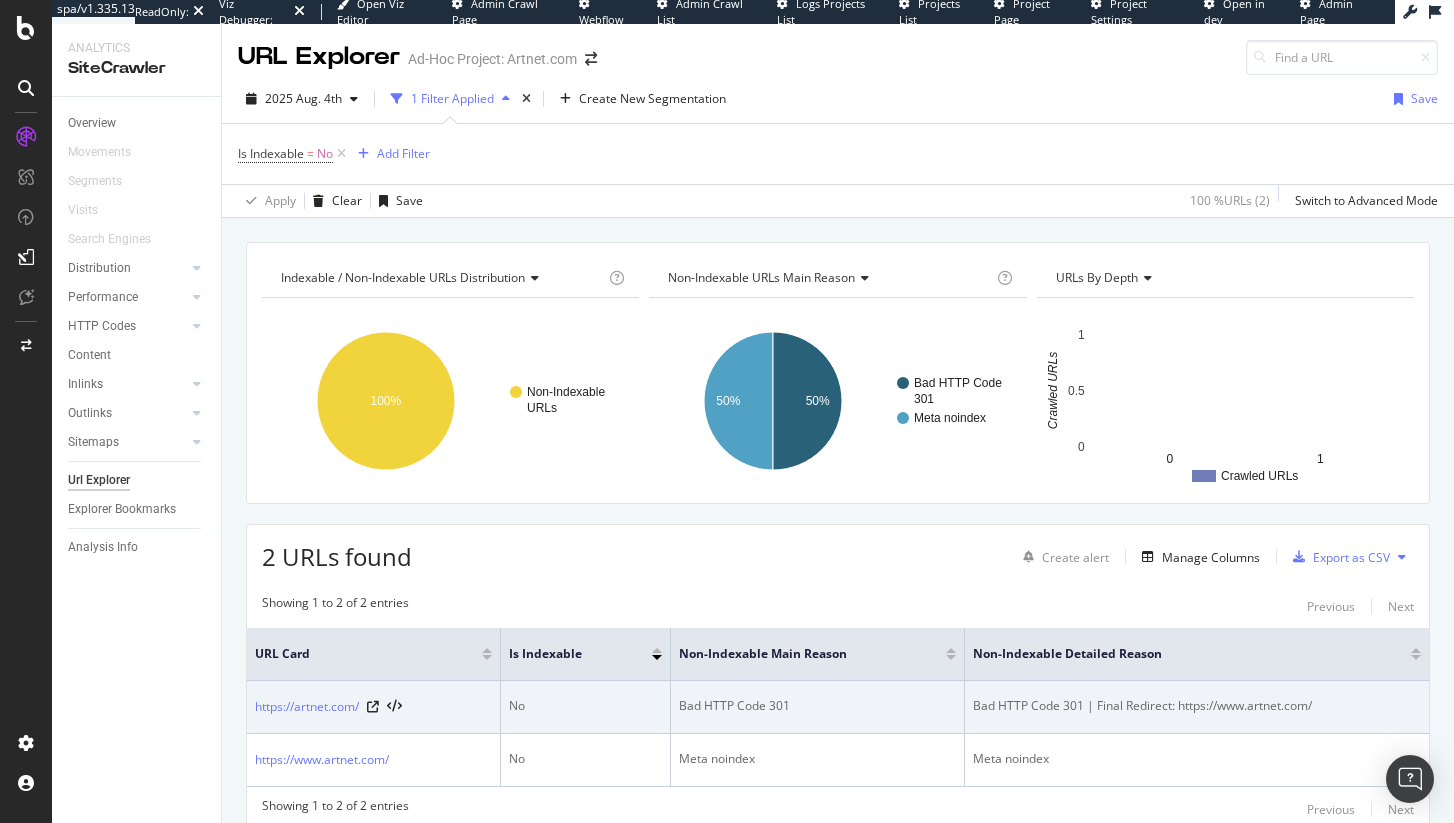scroll, scrollTop: 80, scrollLeft: 0, axis: vertical 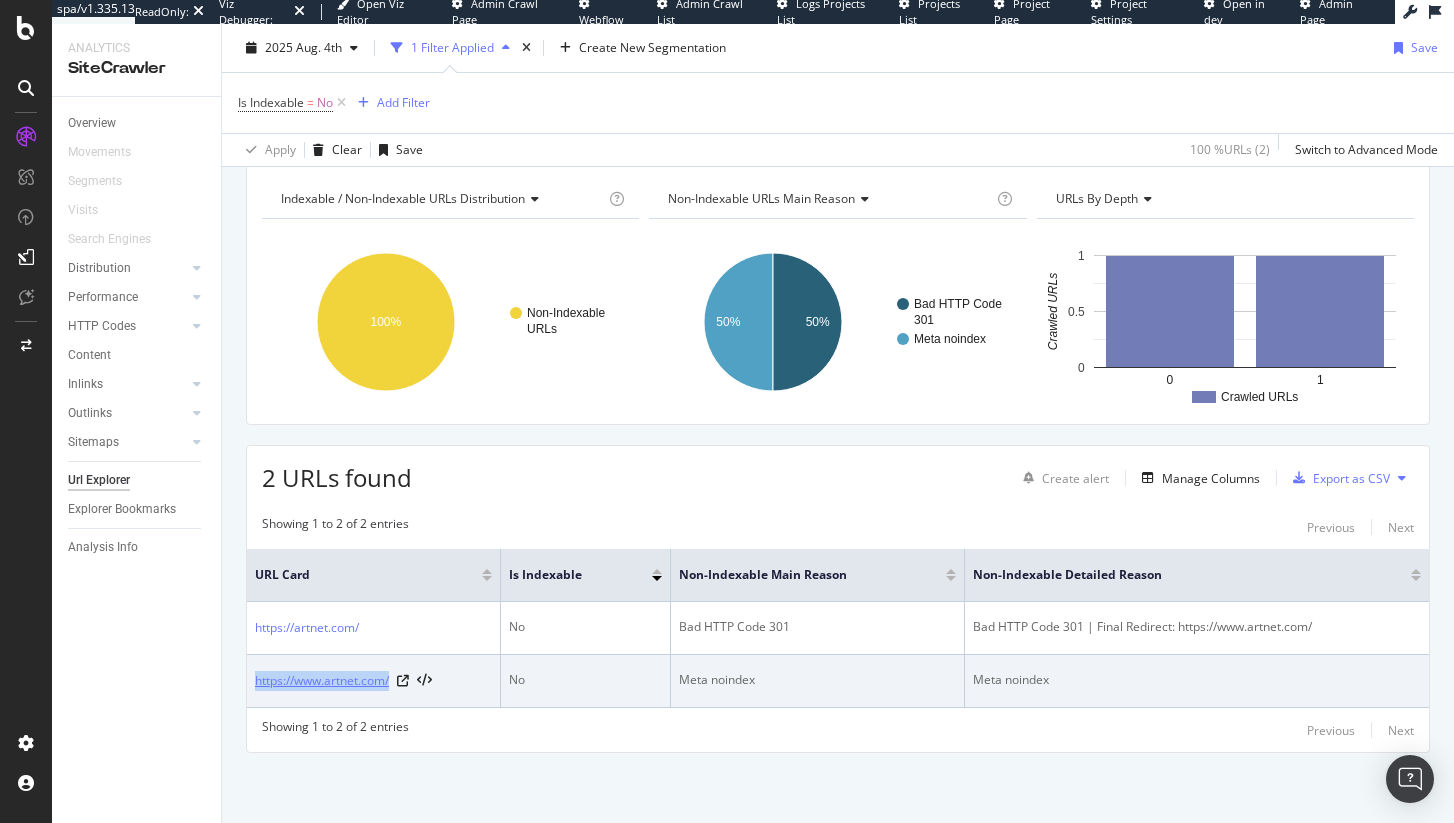 copy on "https://www.artnet.com/" 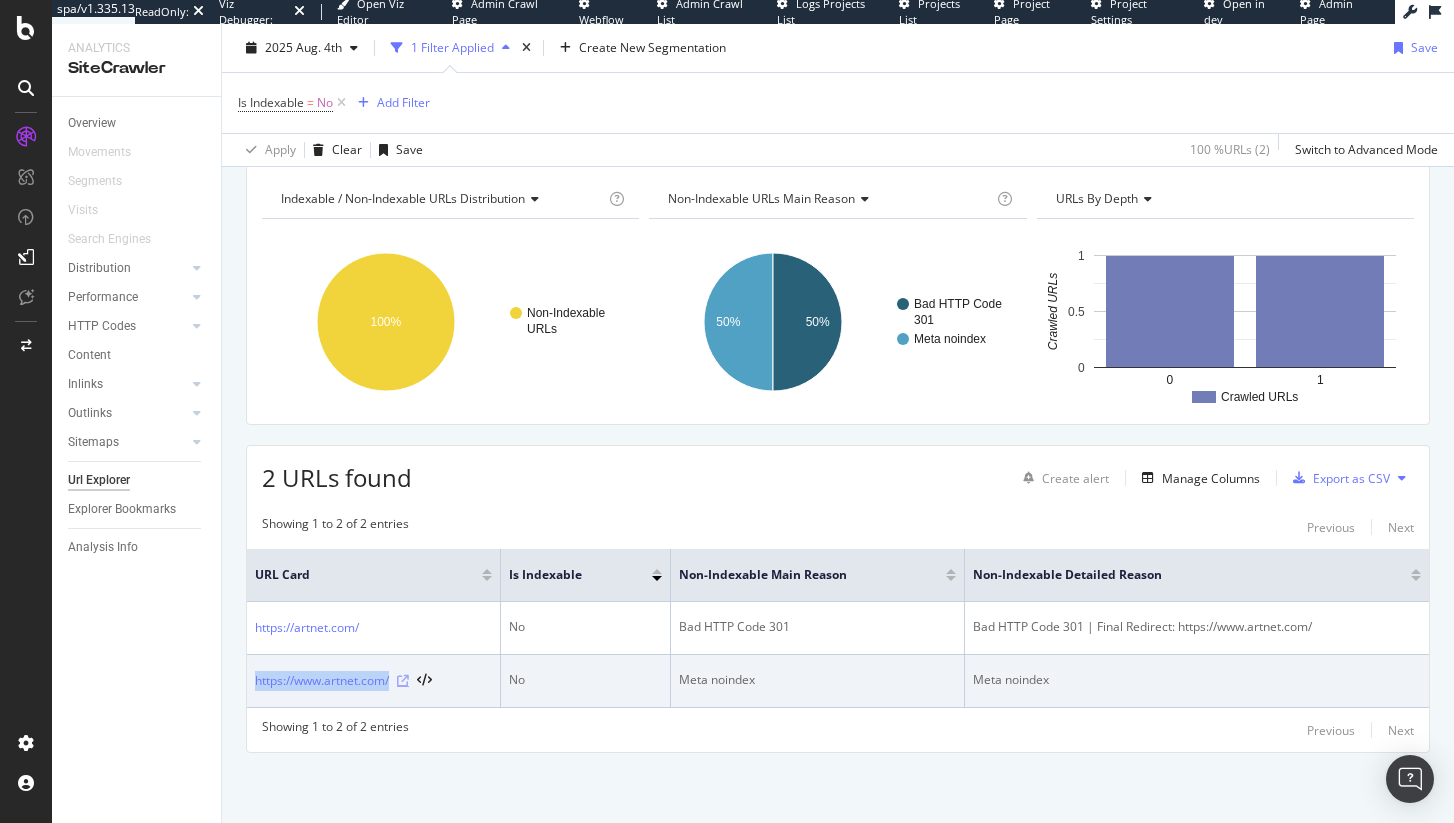 click at bounding box center (403, 681) 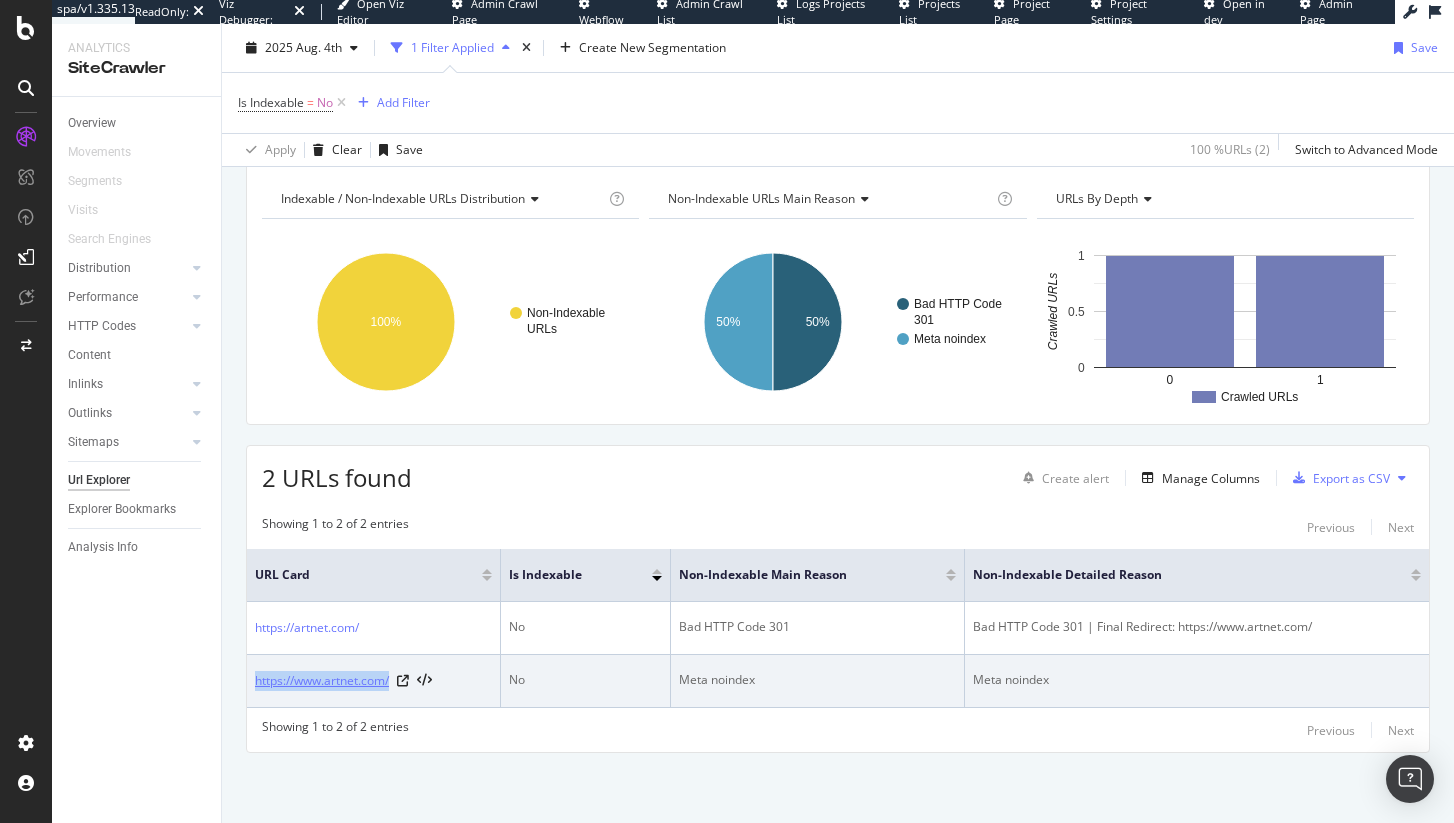 copy on "https://www.artnet.com/" 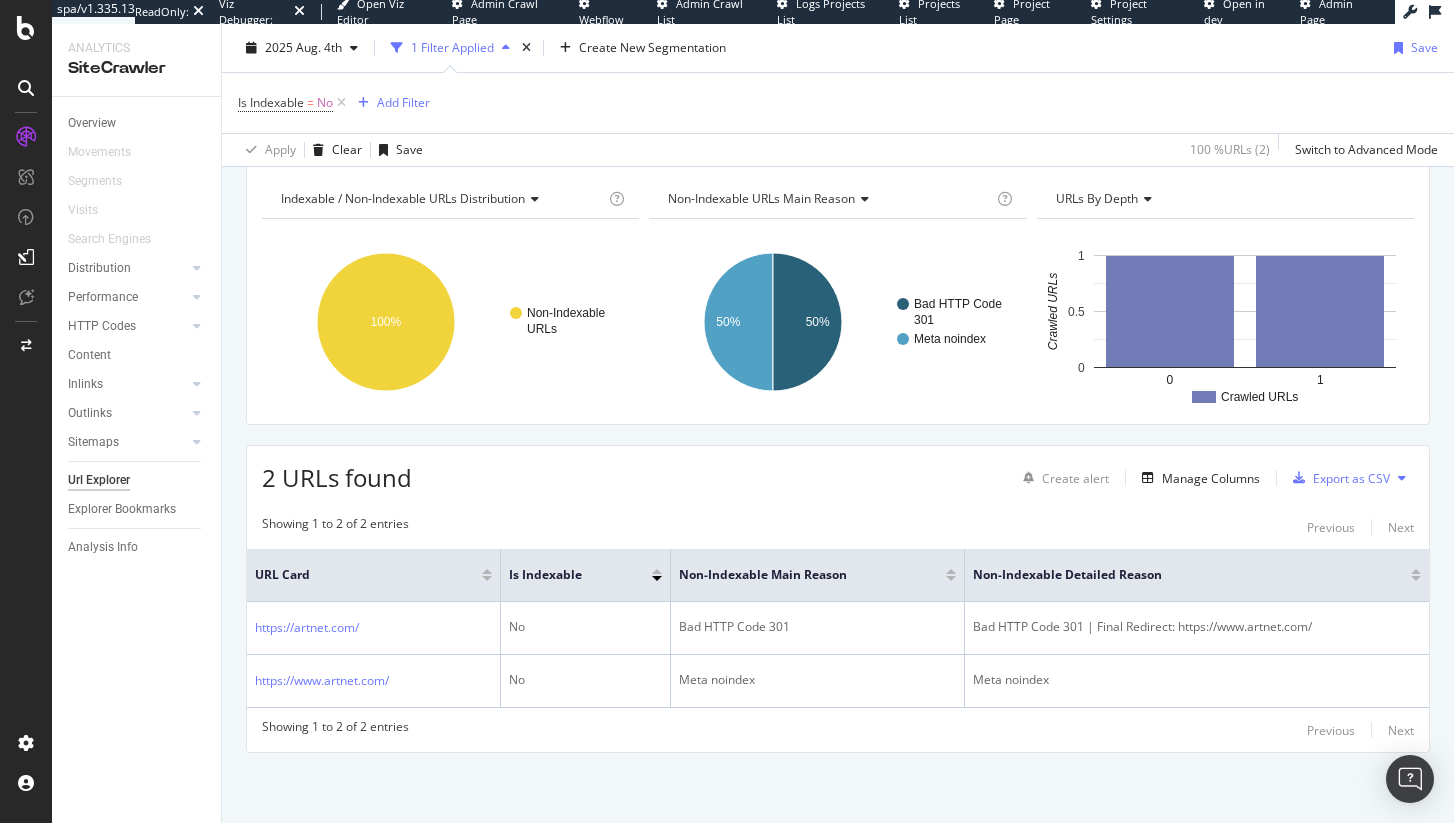 click on "Overview Movements Segments Visits Search Engines Distribution Top Charts Insights Internationalization Performance Top Charts Insights HTTP Codes Top Charts Insights Content Inlinks Top Charts Insights Outlinks Top Charts Insights Sitemaps Top Charts Insights Url Explorer Explorer Bookmarks Analysis Info" at bounding box center [136, 460] 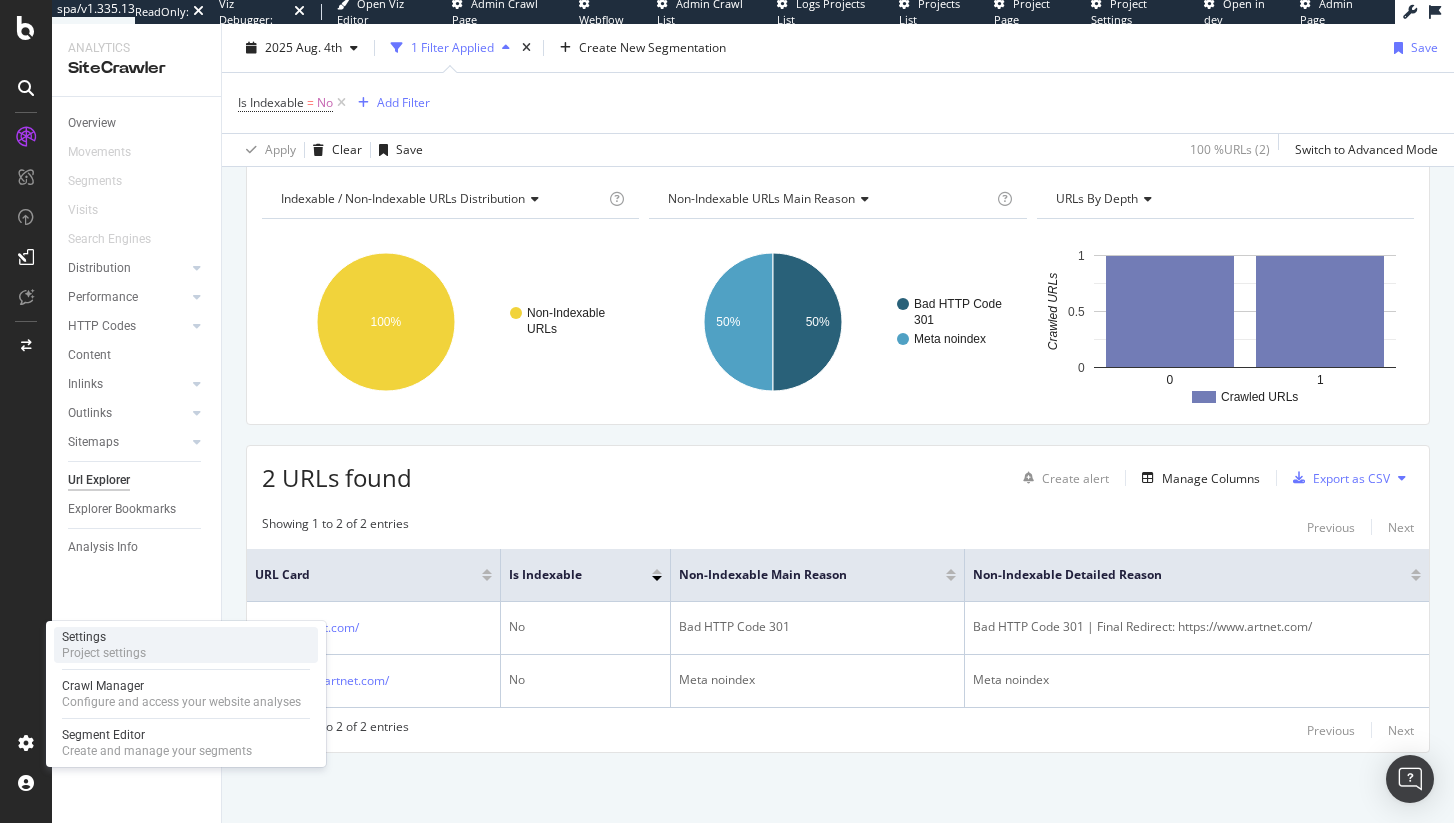 click on "Settings Project settings" at bounding box center [186, 645] 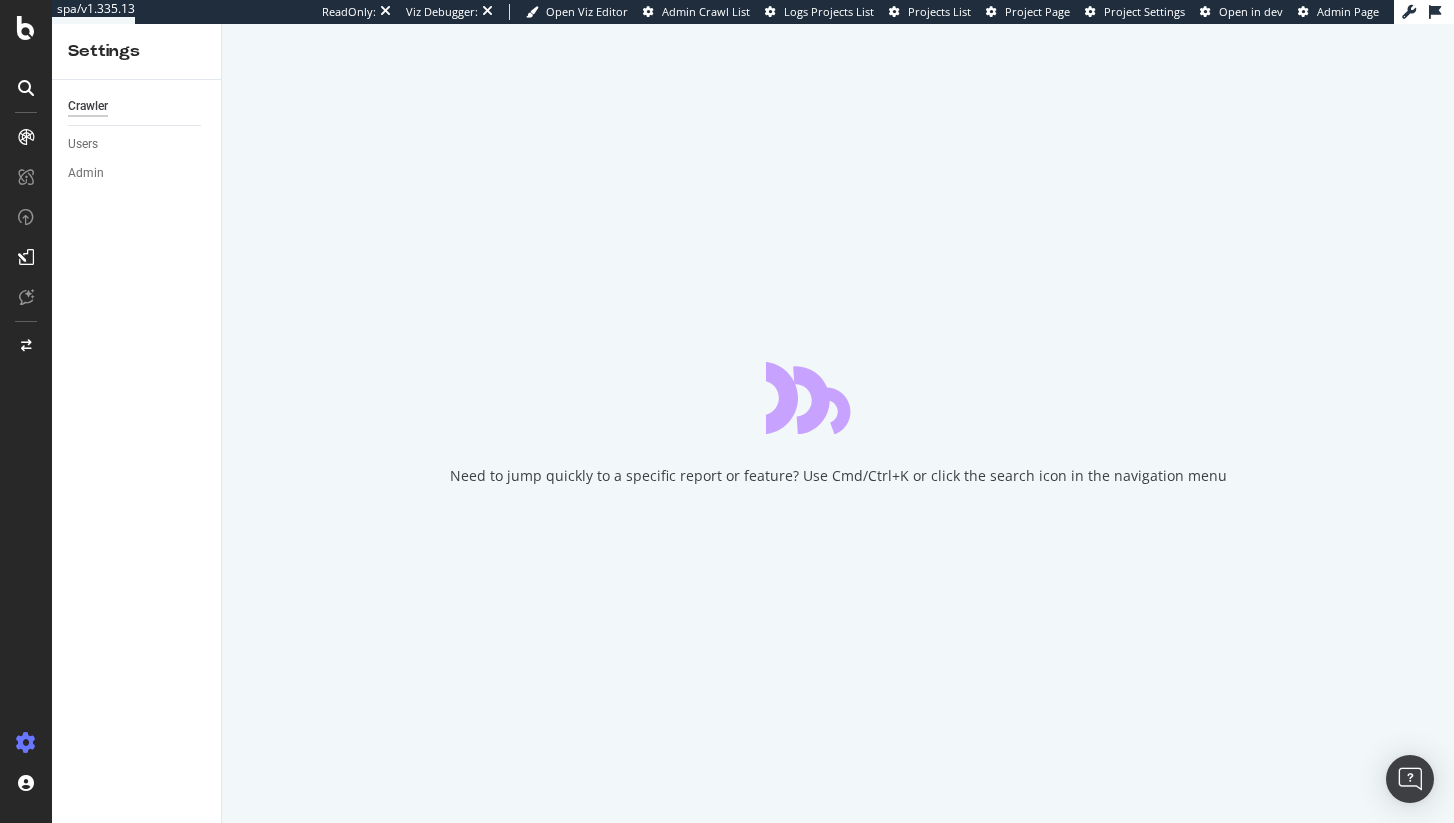 scroll, scrollTop: 0, scrollLeft: 0, axis: both 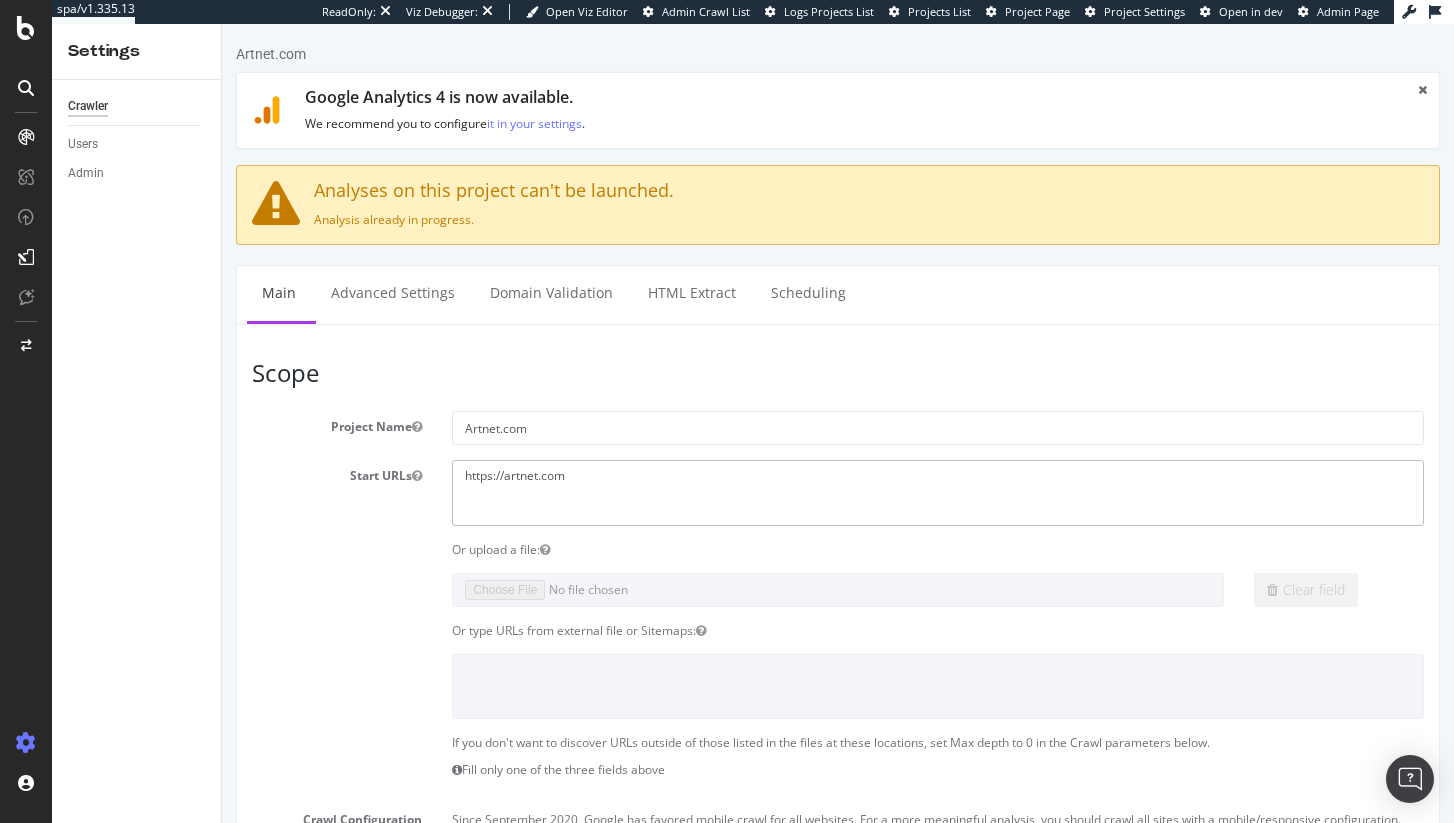 click on "https://artnet.com" at bounding box center (938, 492) 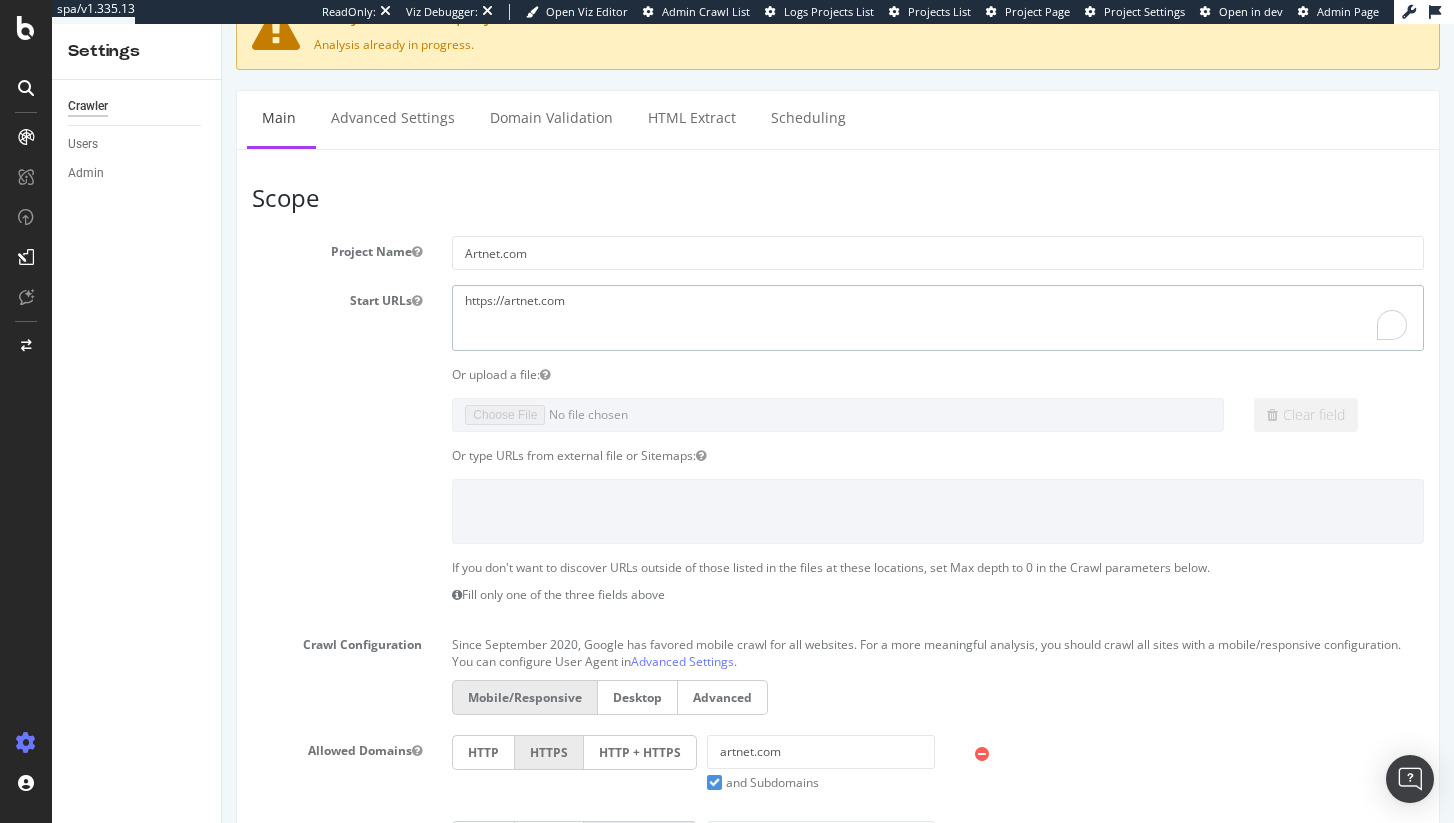 paste on "www.artnet.com/" 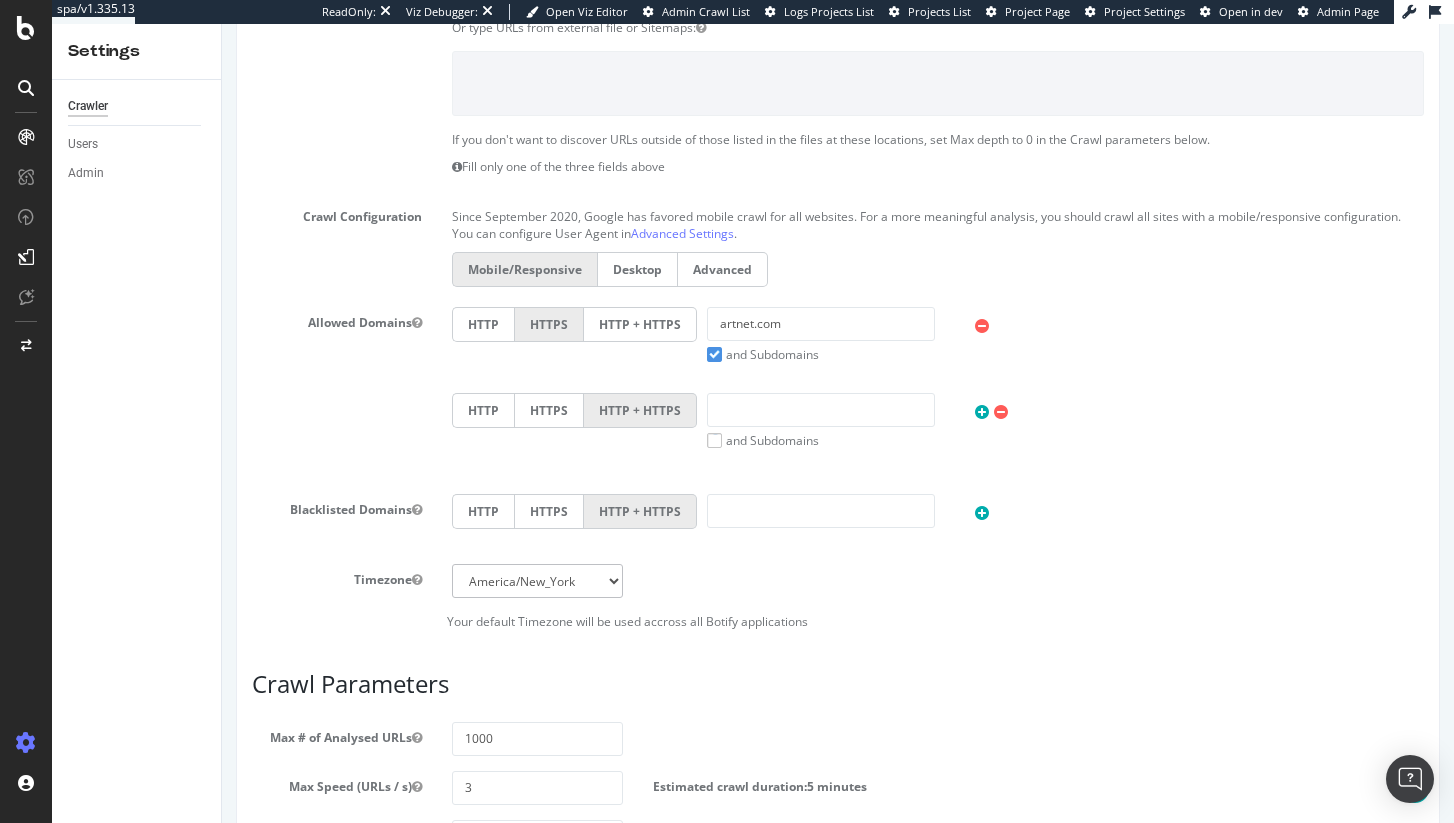scroll, scrollTop: 991, scrollLeft: 0, axis: vertical 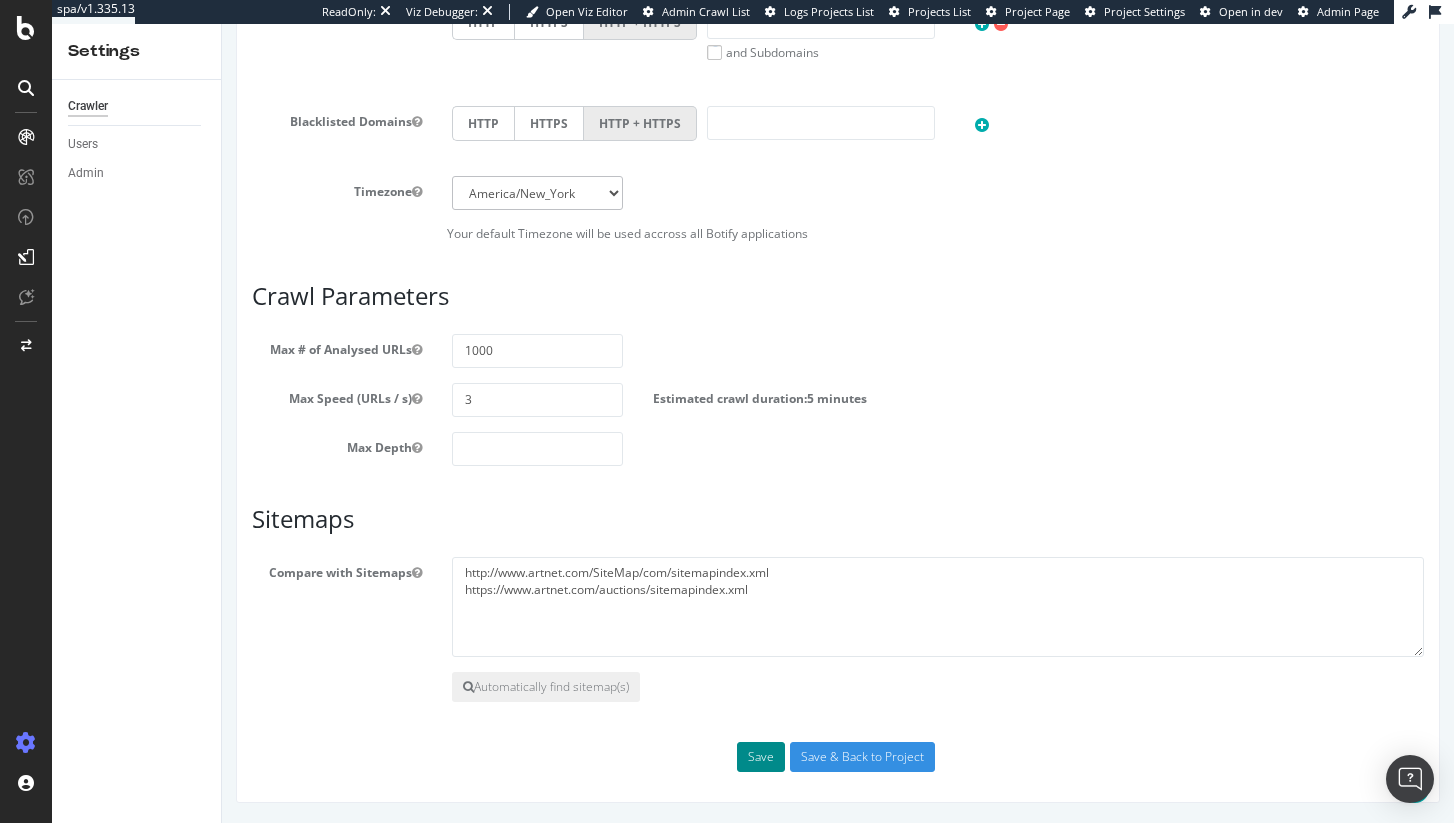type on "https://www.artnet.com/" 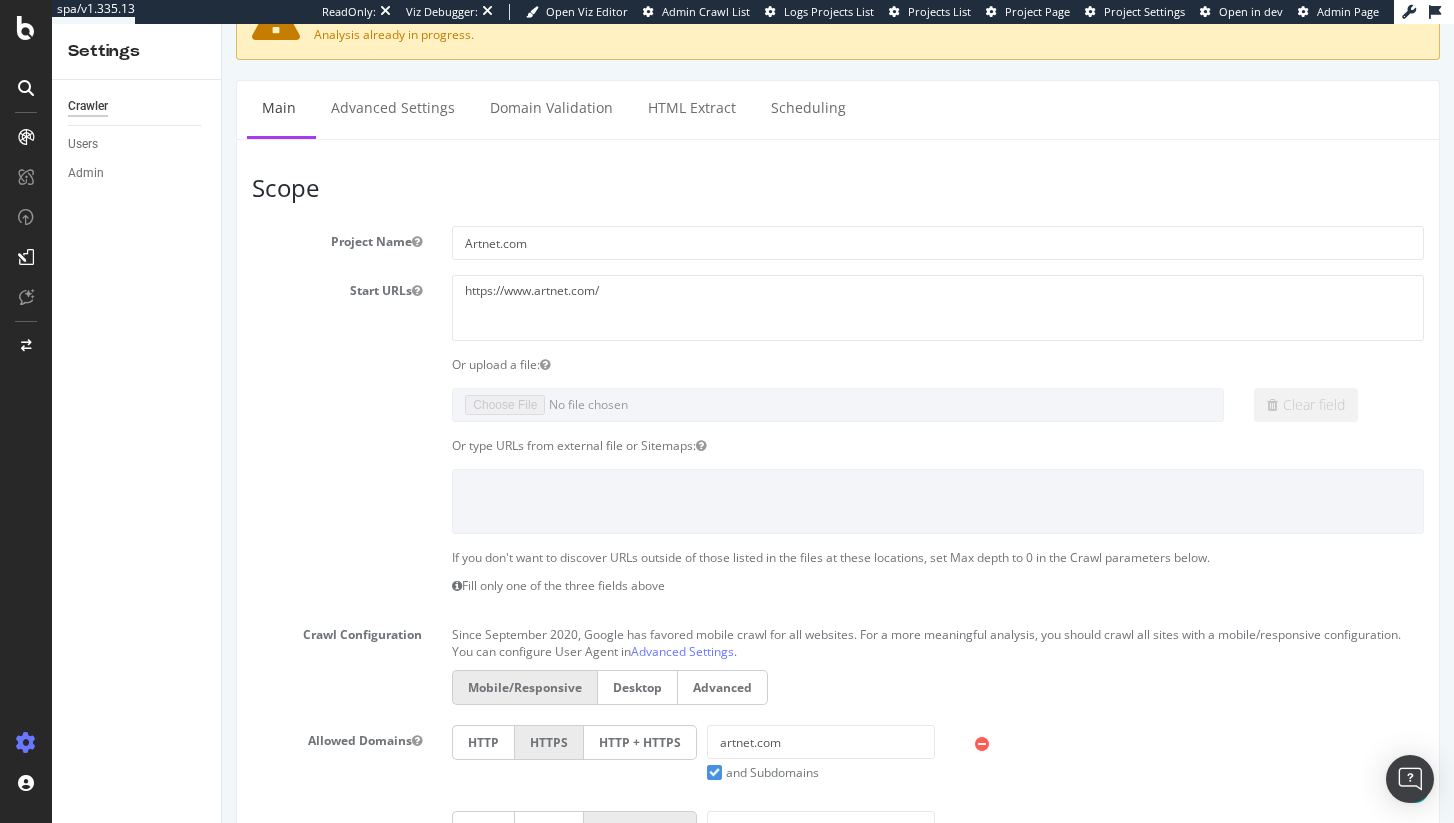 scroll, scrollTop: 0, scrollLeft: 0, axis: both 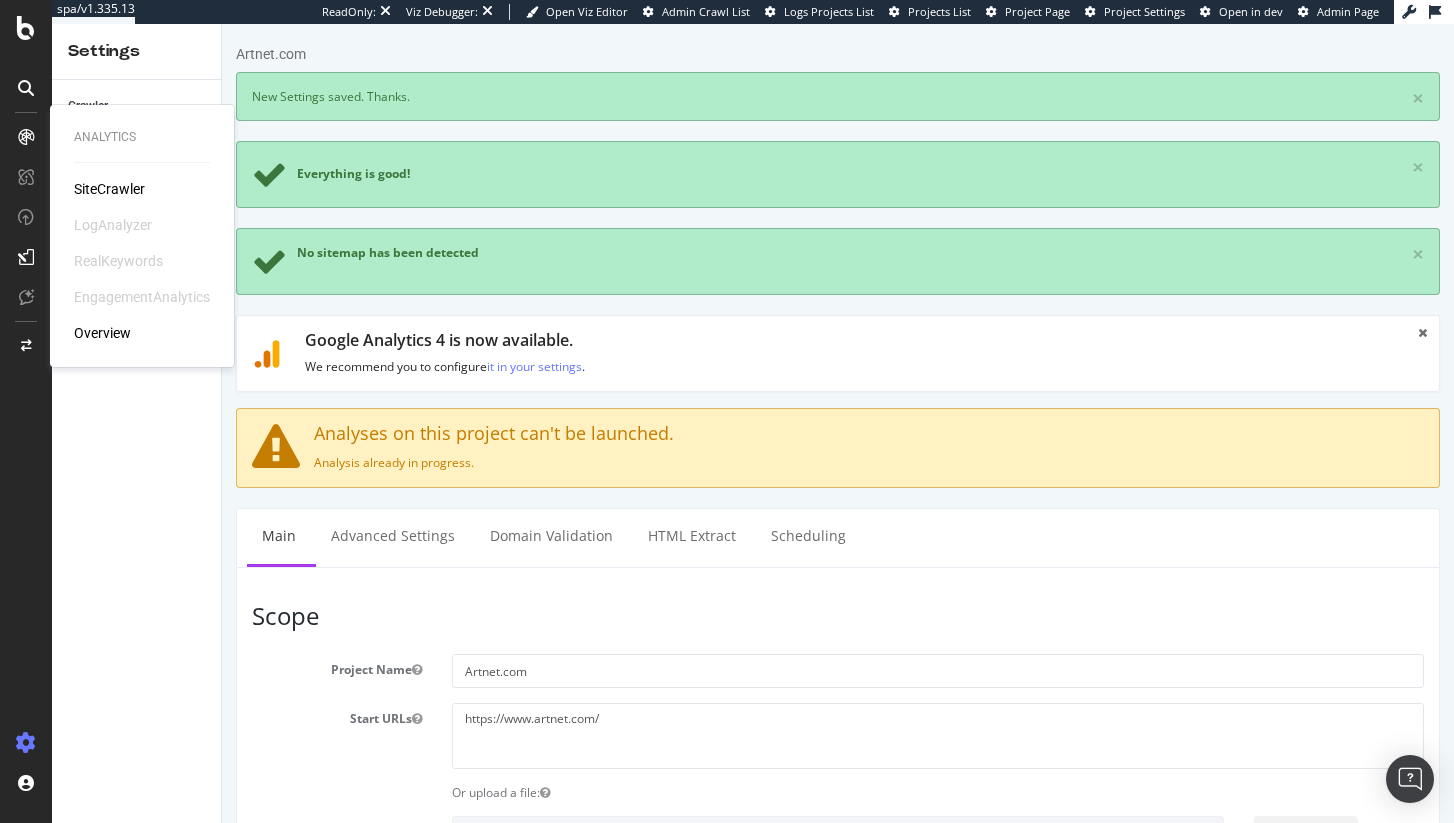 click on "SiteCrawler" at bounding box center (109, 189) 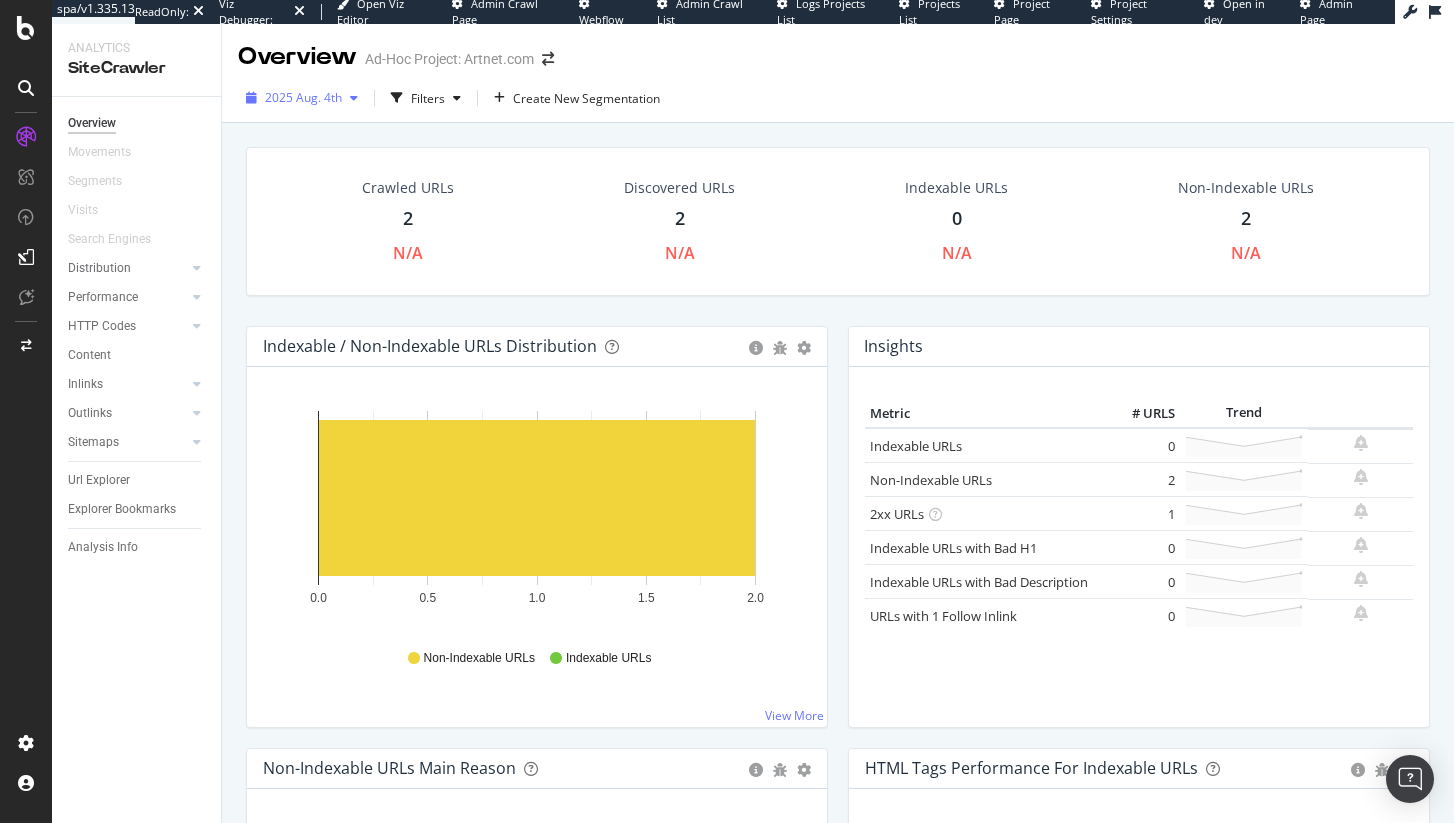 click on "2025 Aug. 4th" at bounding box center (303, 97) 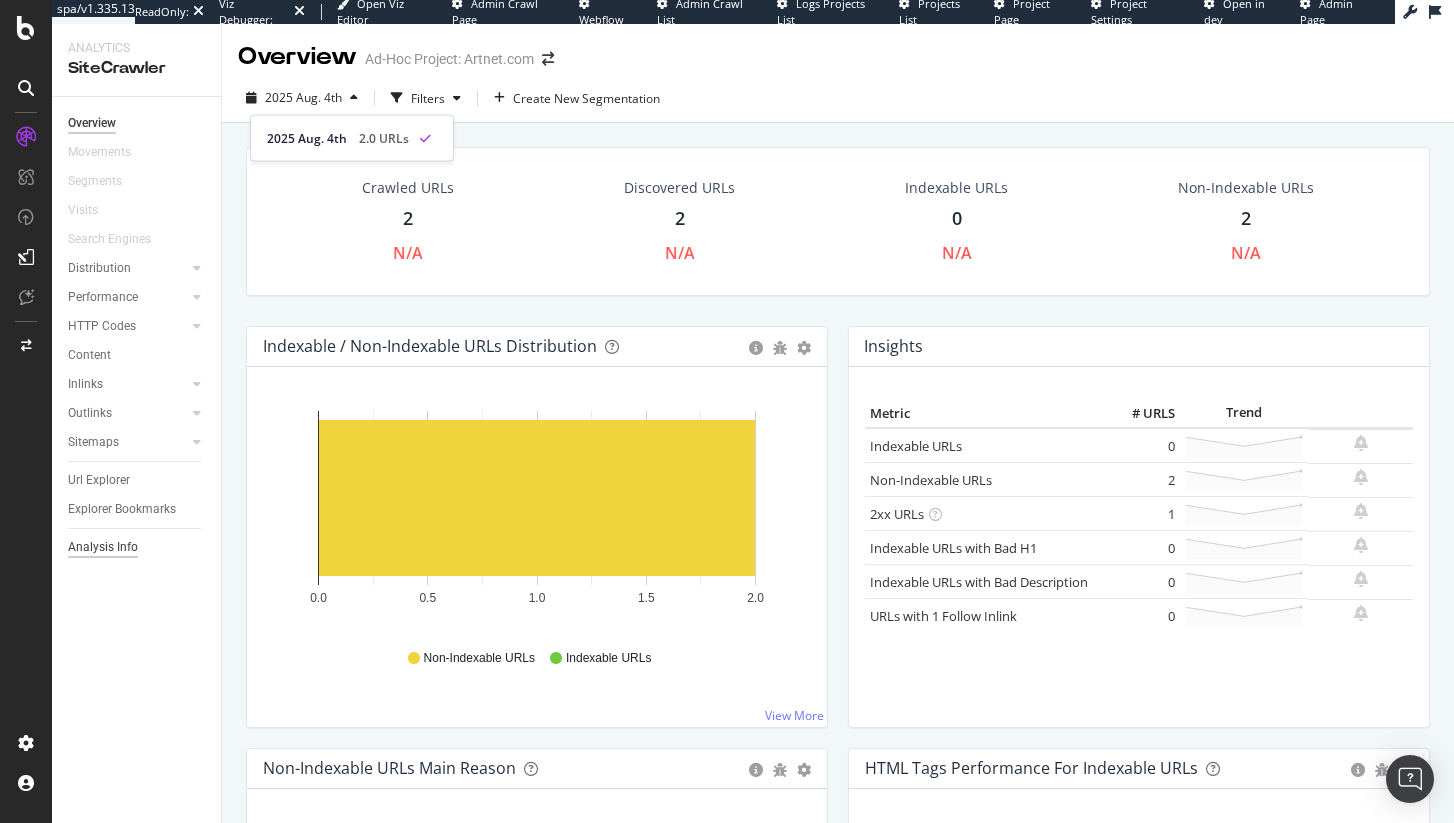 click on "Analysis Info" at bounding box center [103, 547] 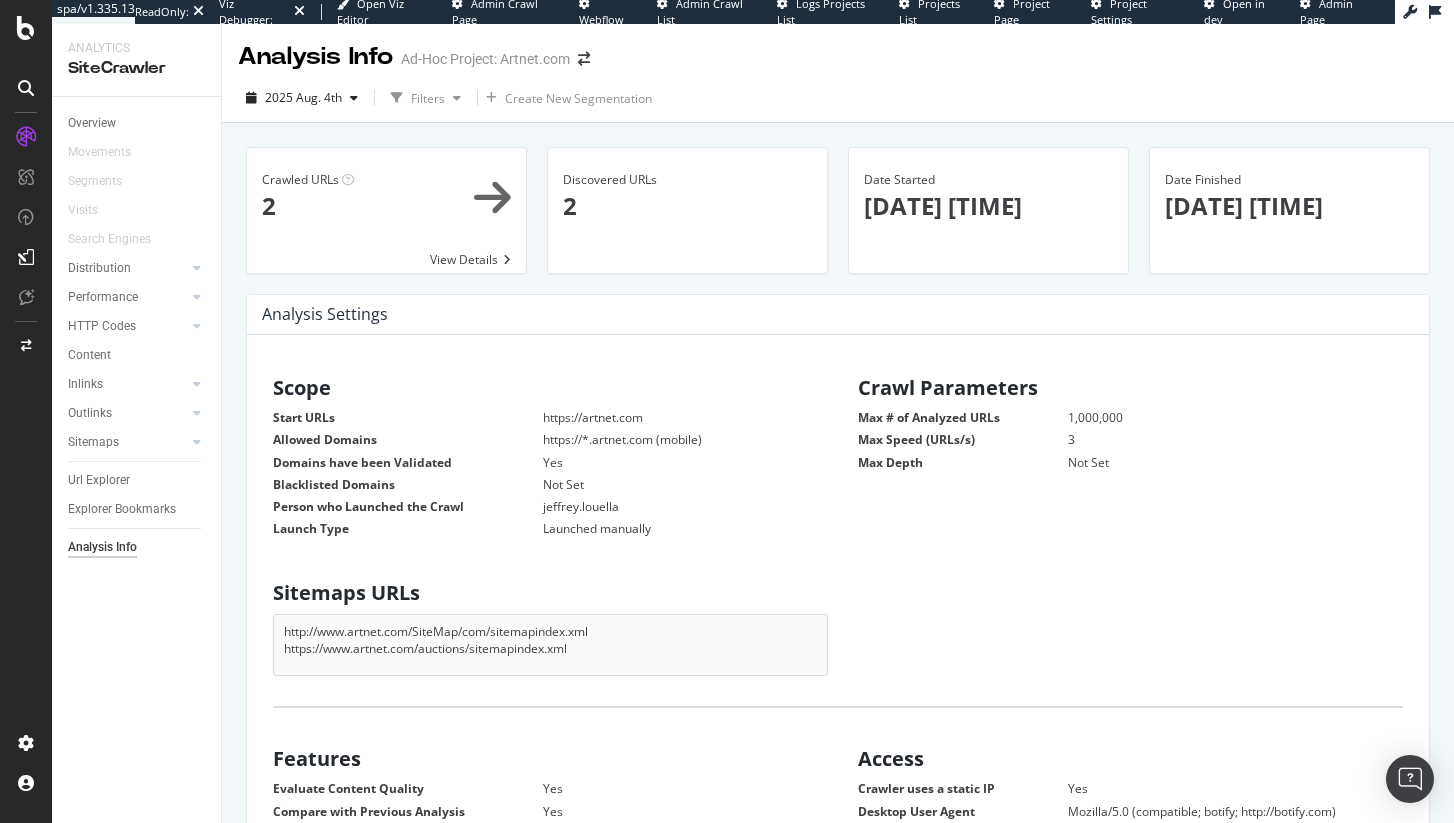 scroll, scrollTop: 1, scrollLeft: 1, axis: both 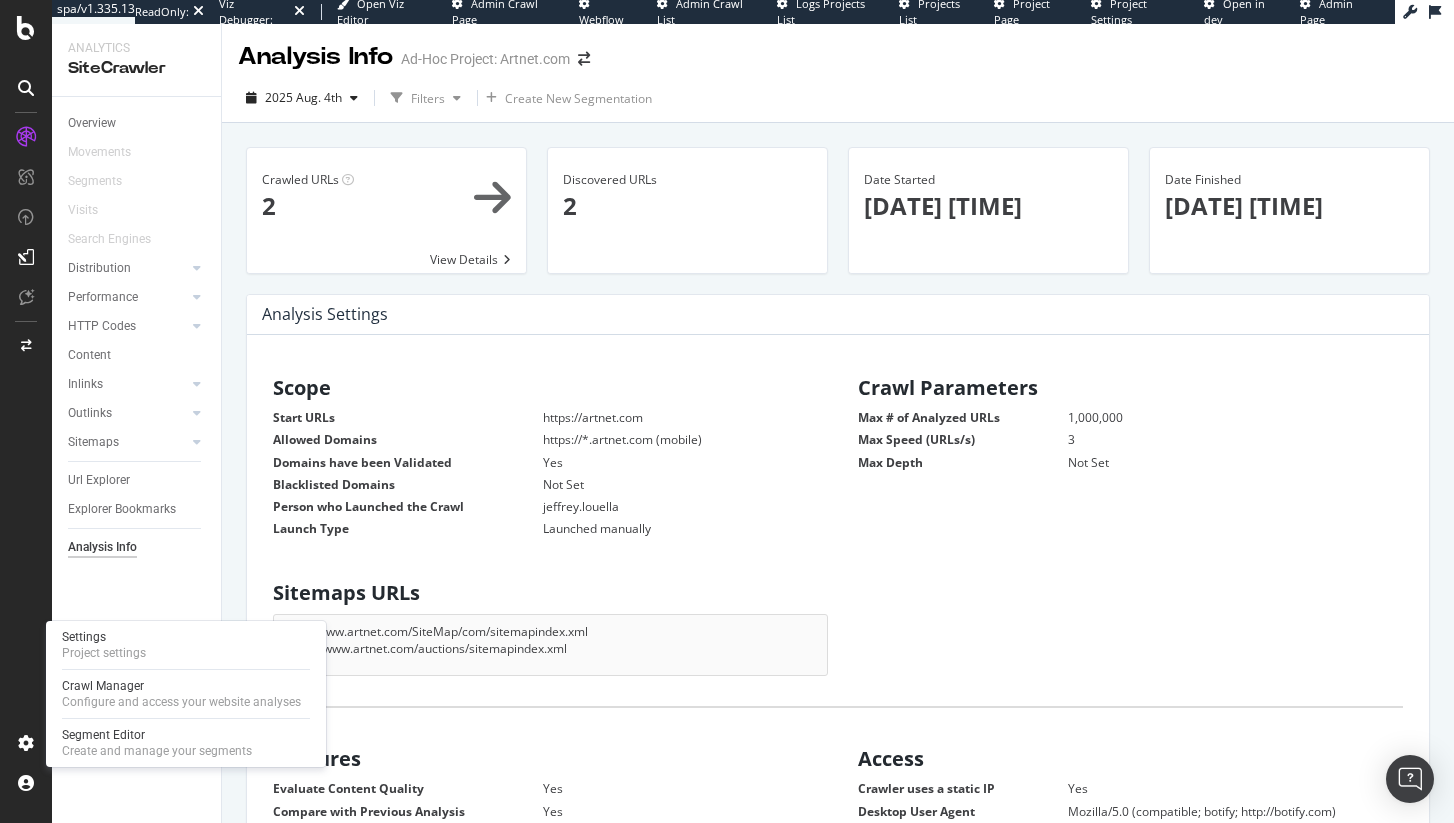 click at bounding box center [186, 669] 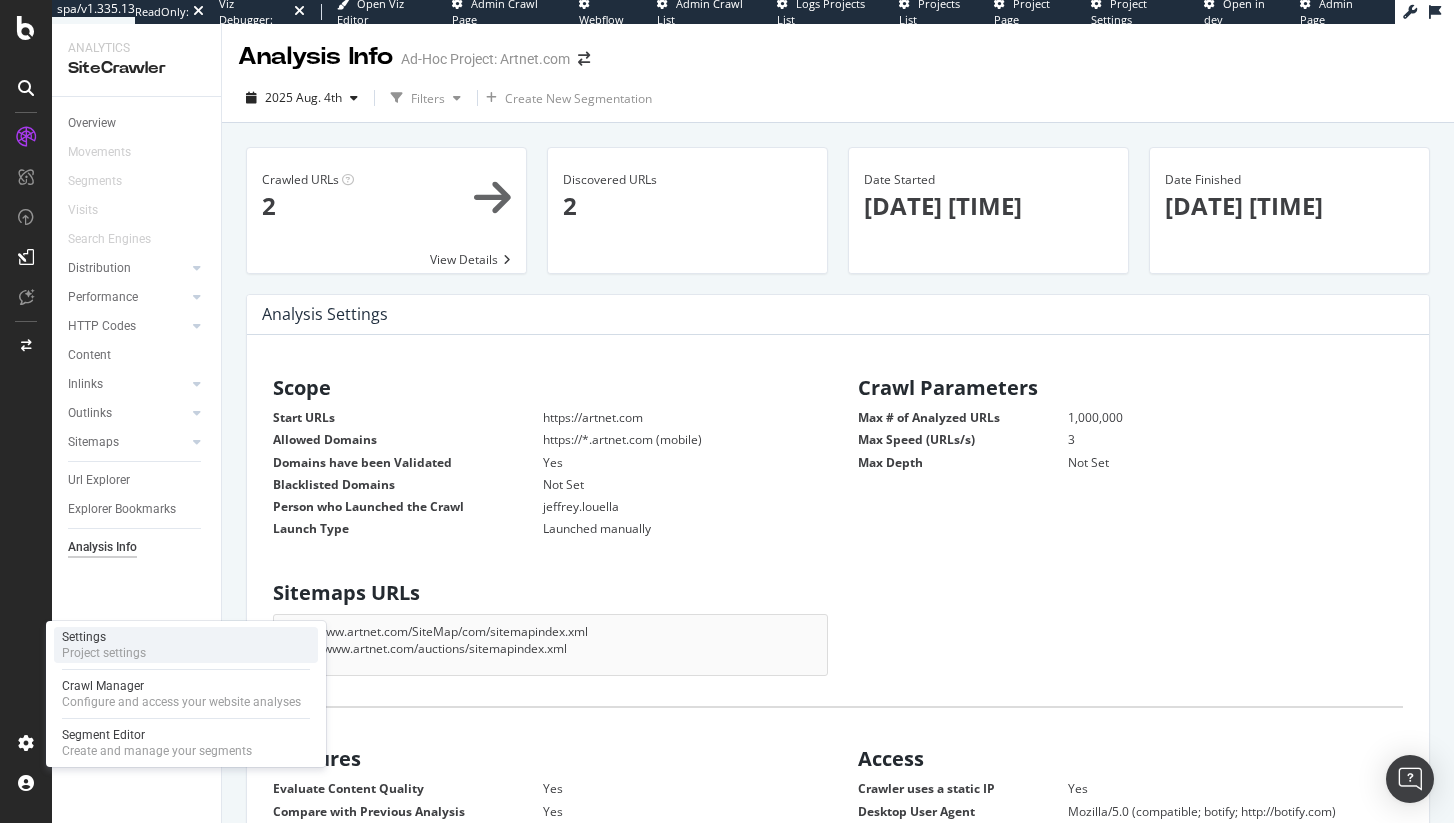 click on "Project settings" at bounding box center (104, 653) 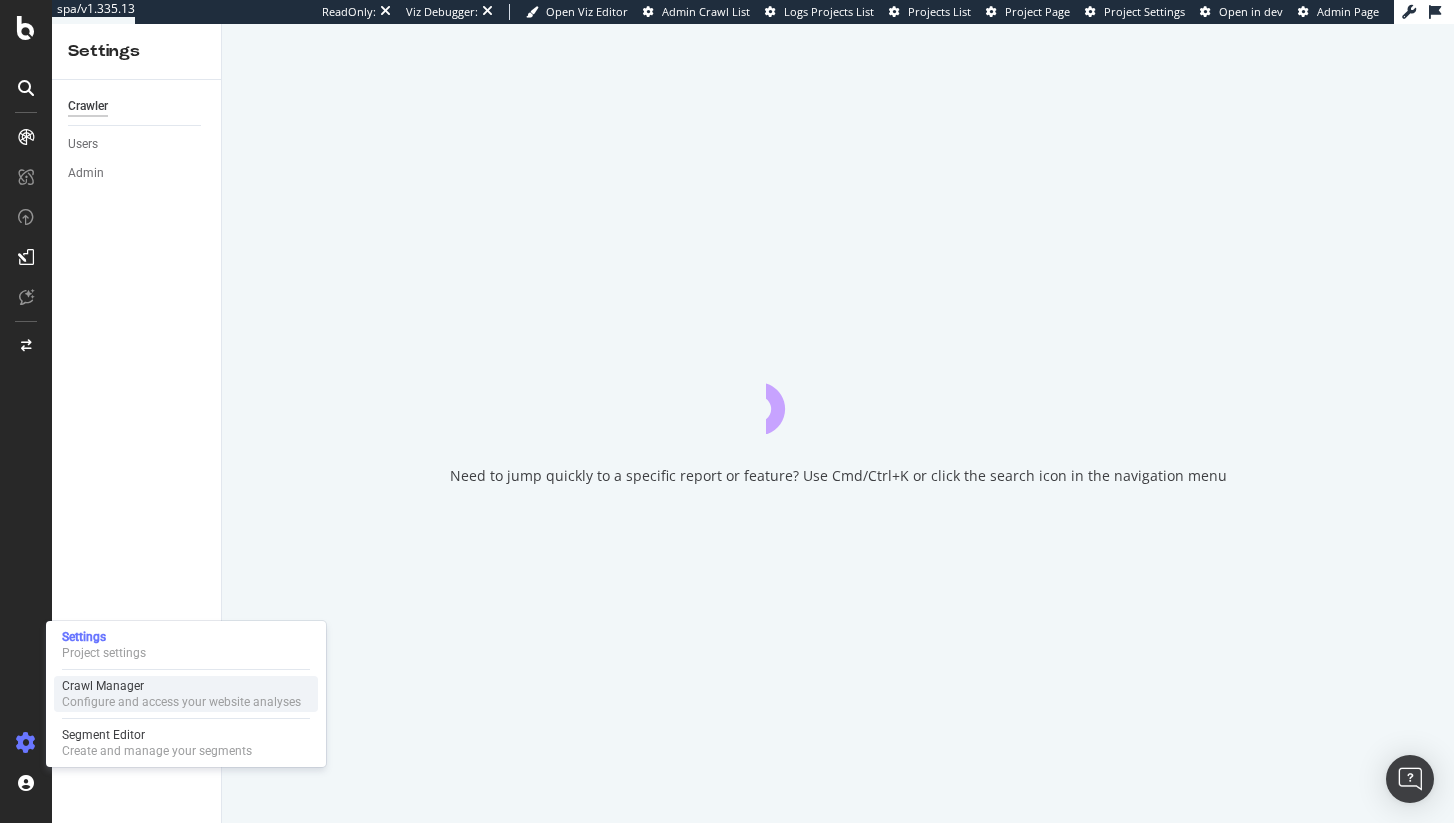 click on "Crawl Manager" at bounding box center (181, 686) 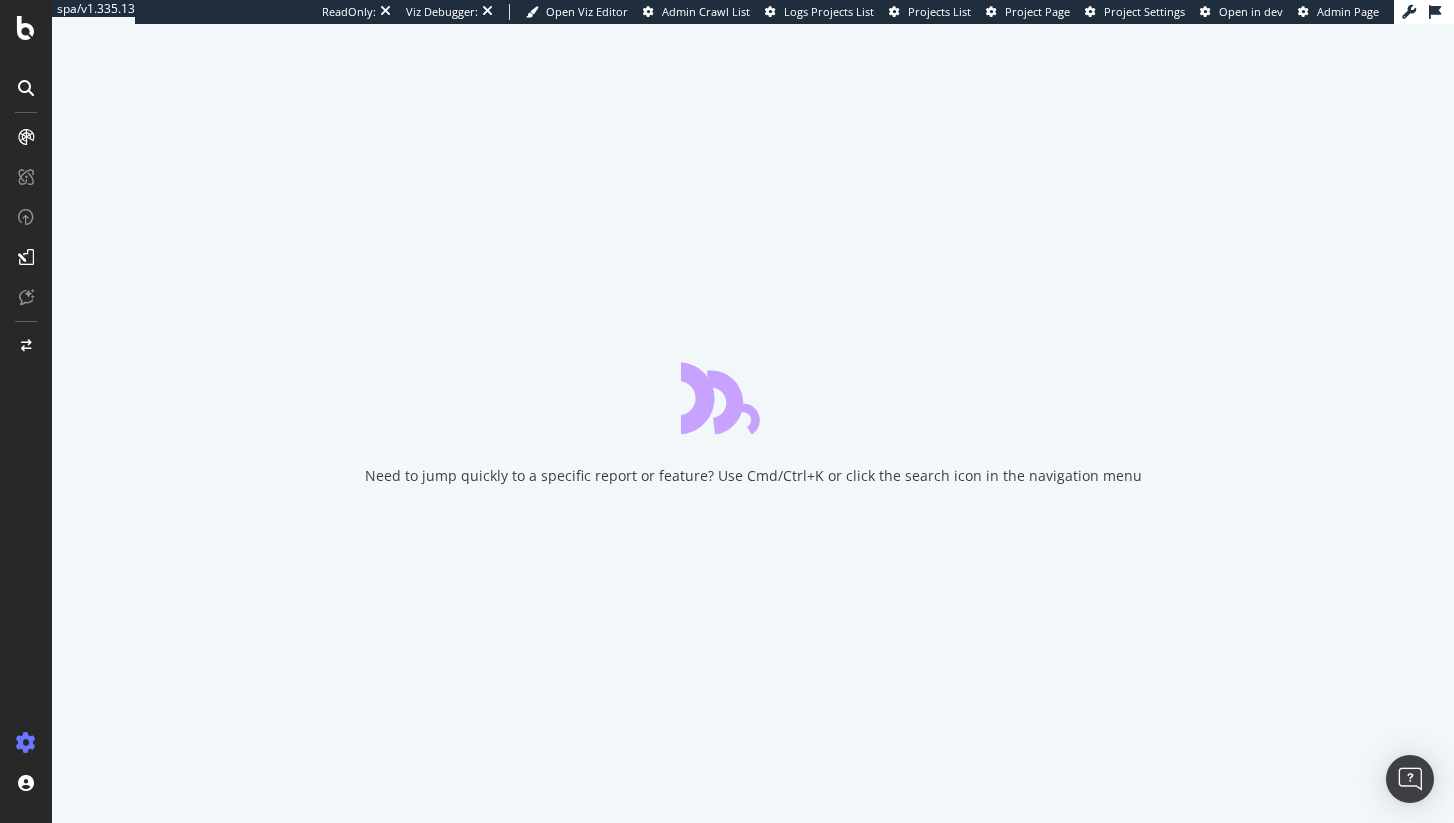 scroll, scrollTop: 0, scrollLeft: 0, axis: both 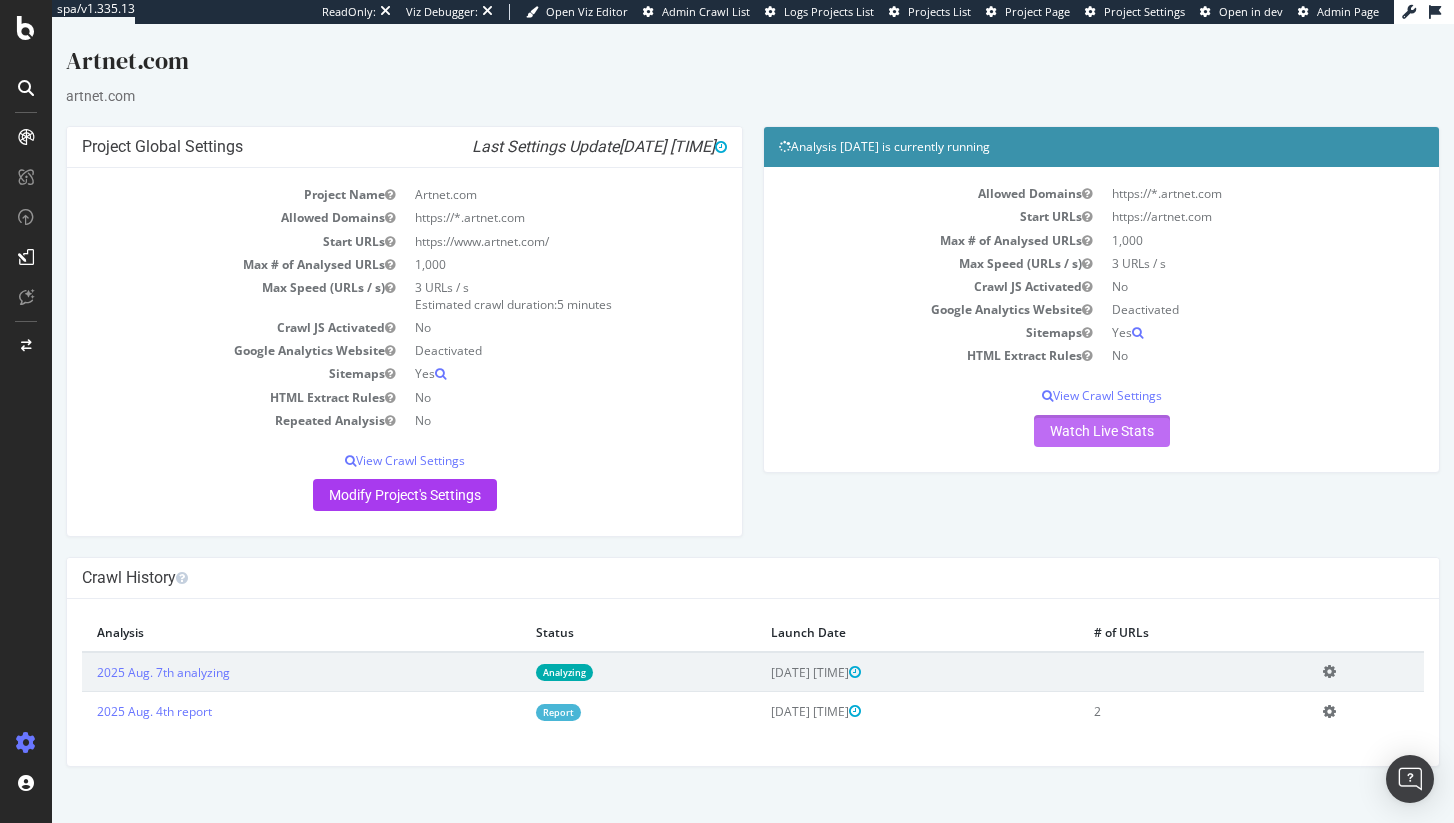click on "Watch Live Stats" at bounding box center [1102, 431] 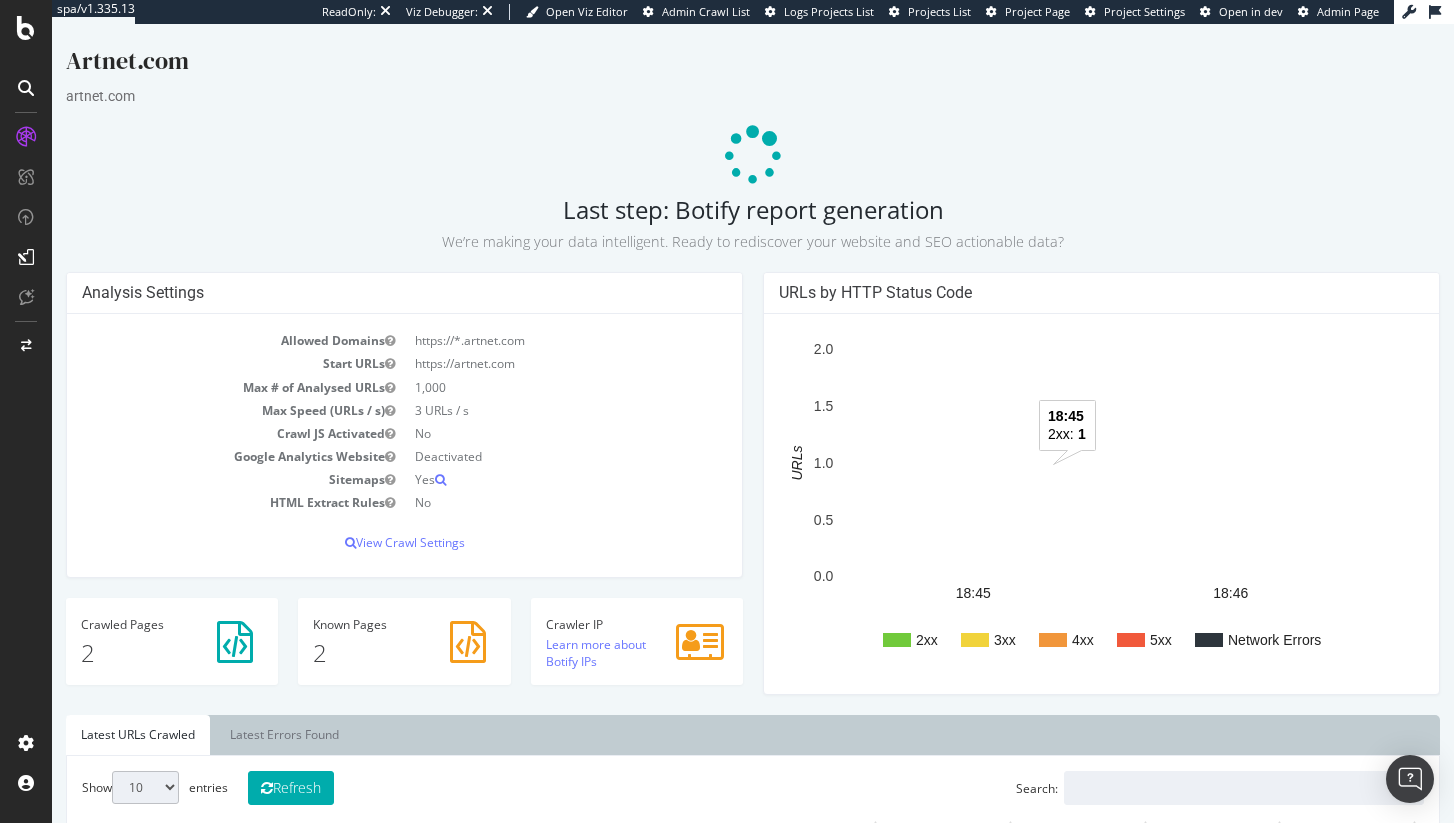 scroll, scrollTop: 20, scrollLeft: 0, axis: vertical 